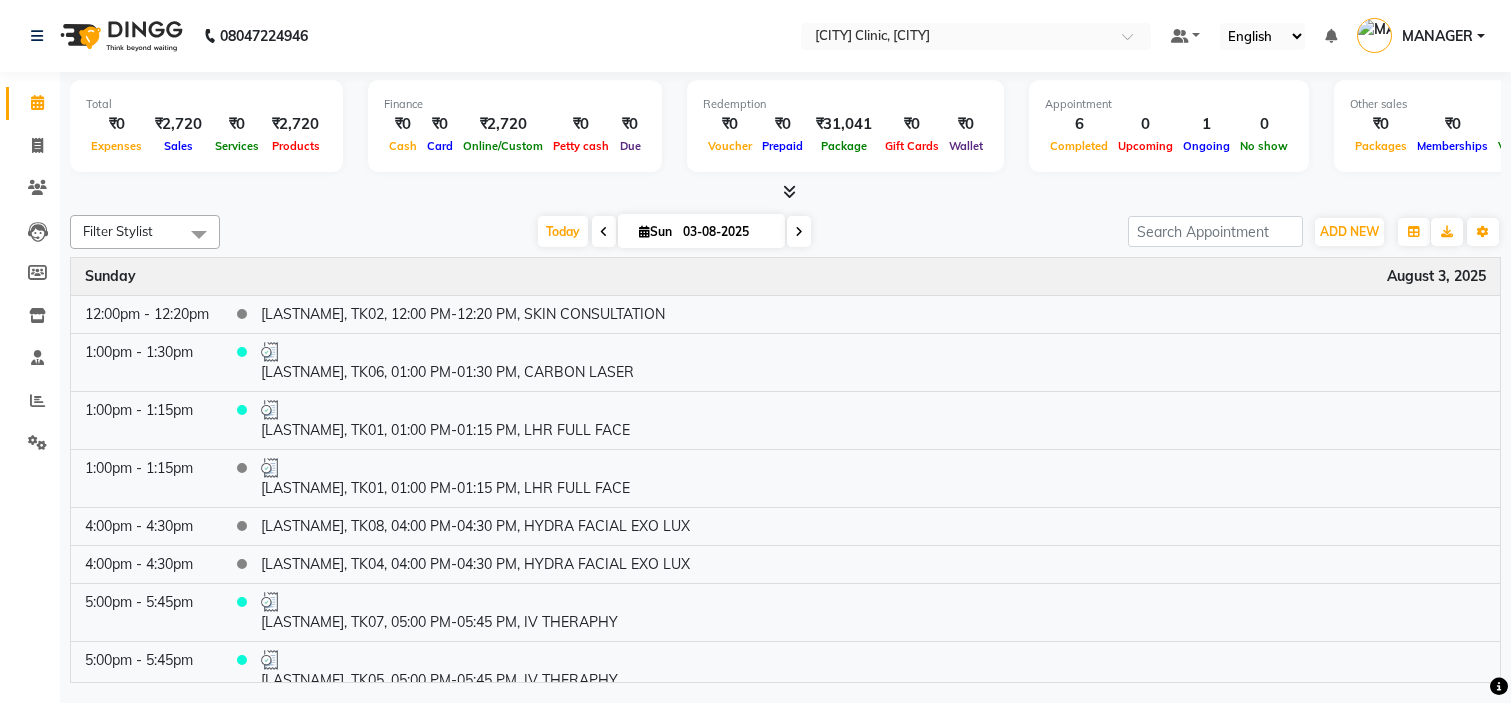 scroll, scrollTop: 0, scrollLeft: 0, axis: both 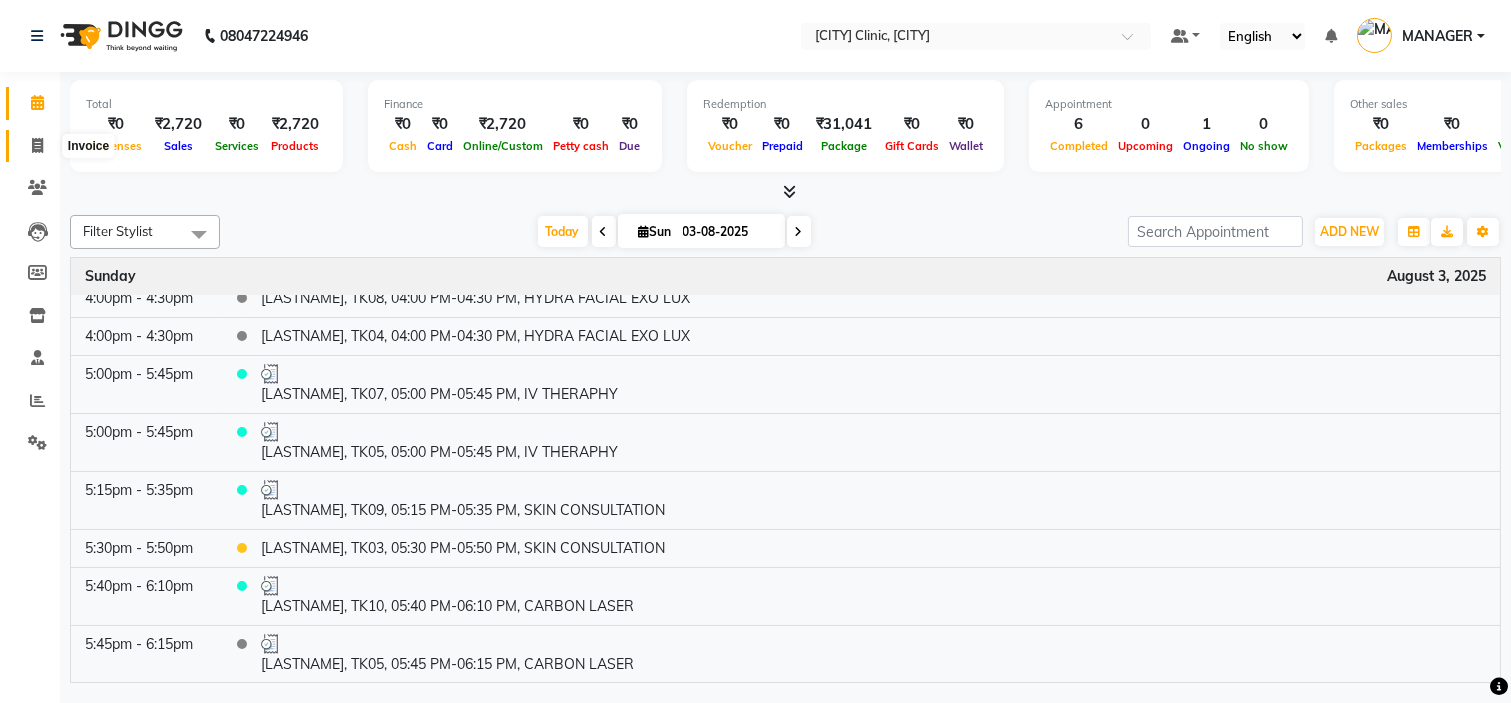 click 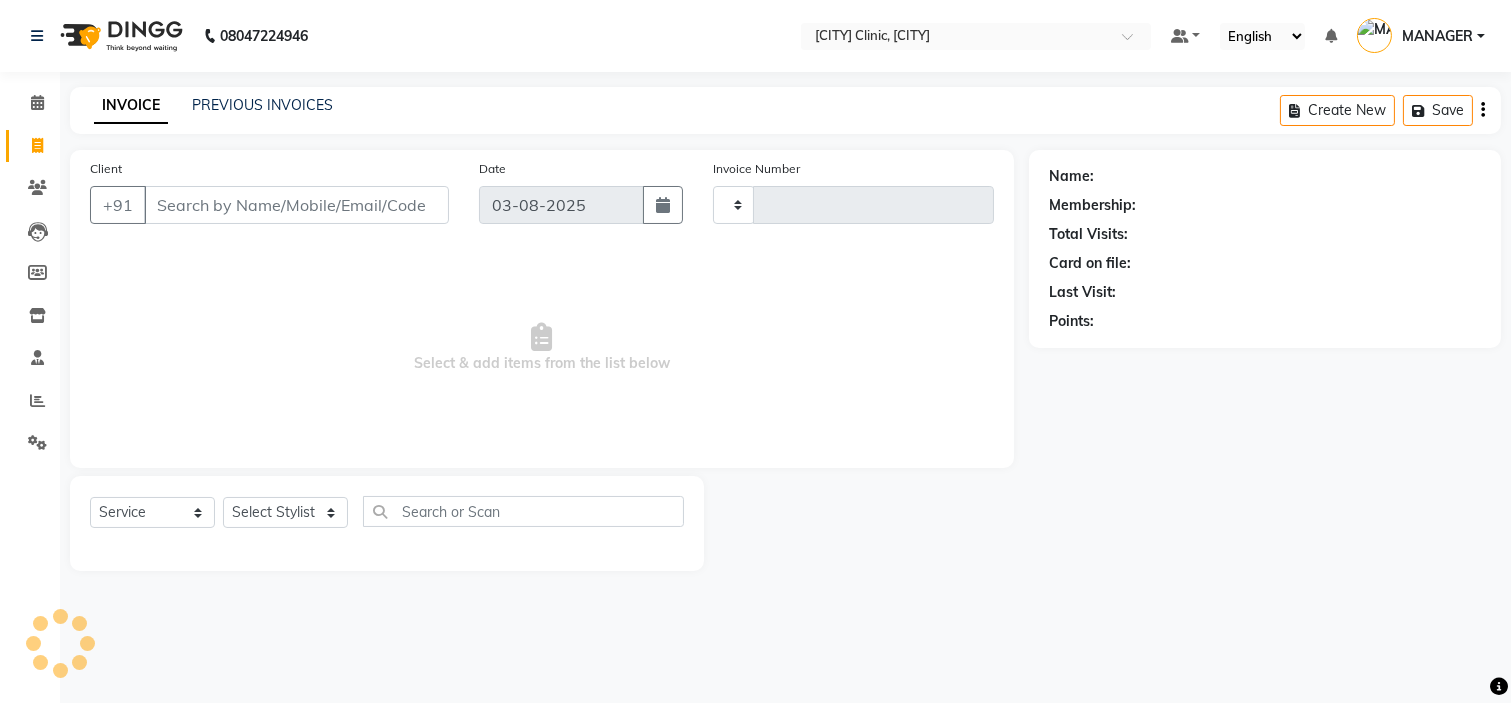 type on "0360" 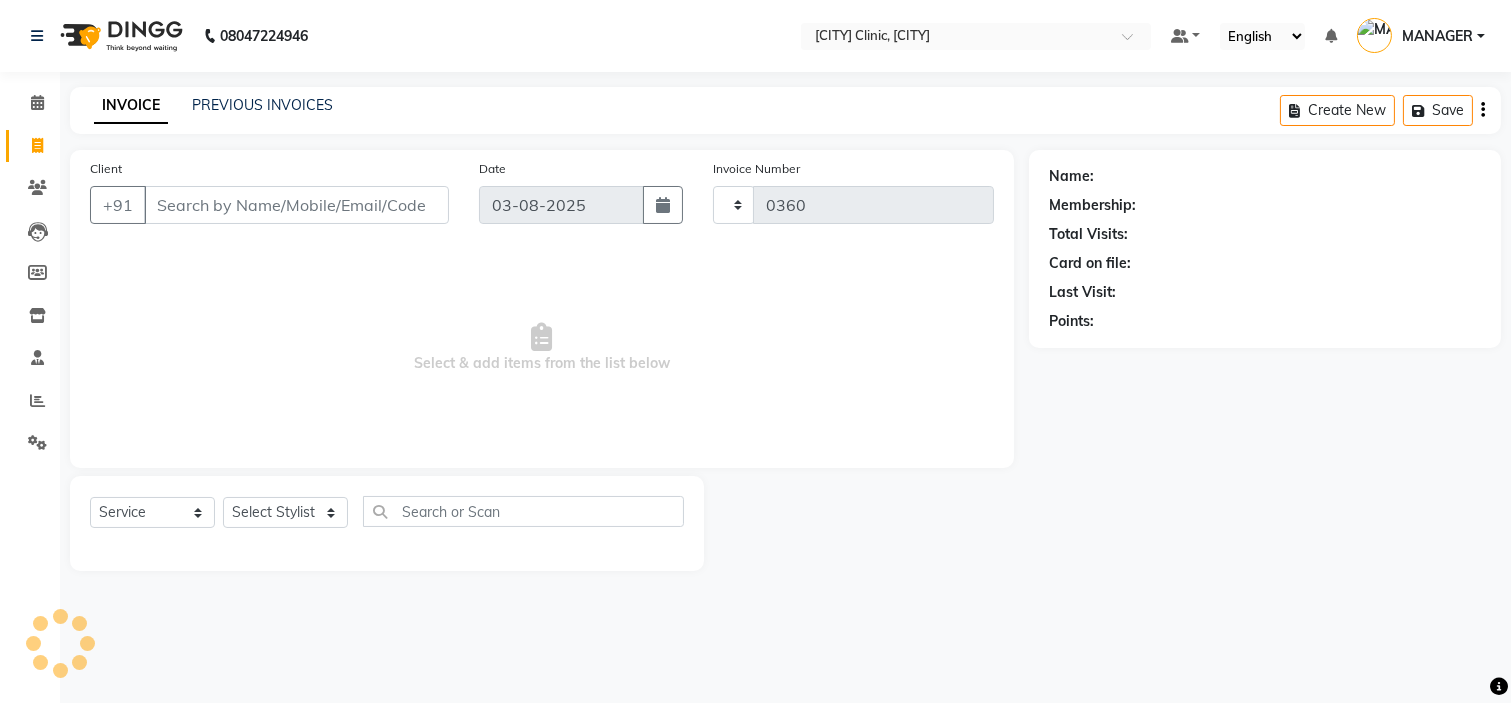 select on "7445" 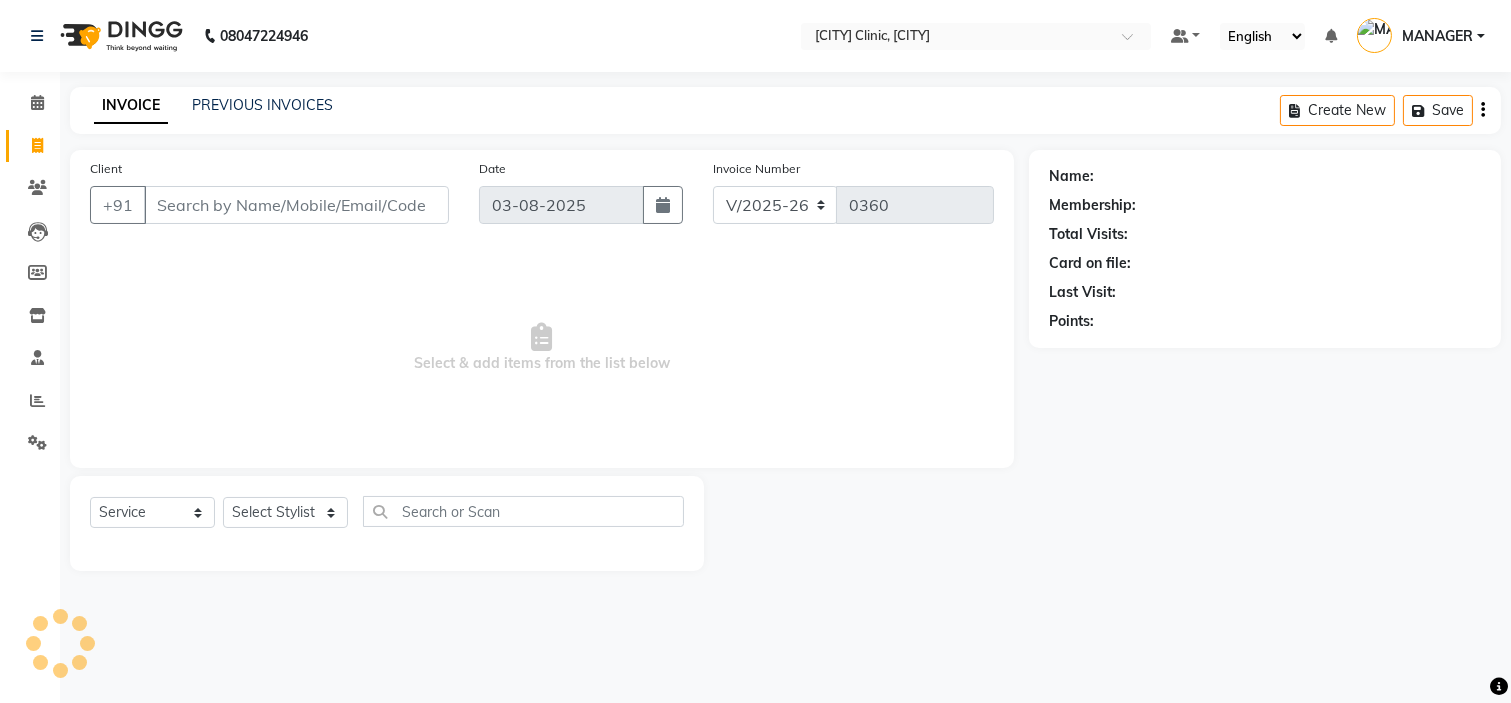 click on "Client" at bounding box center (296, 205) 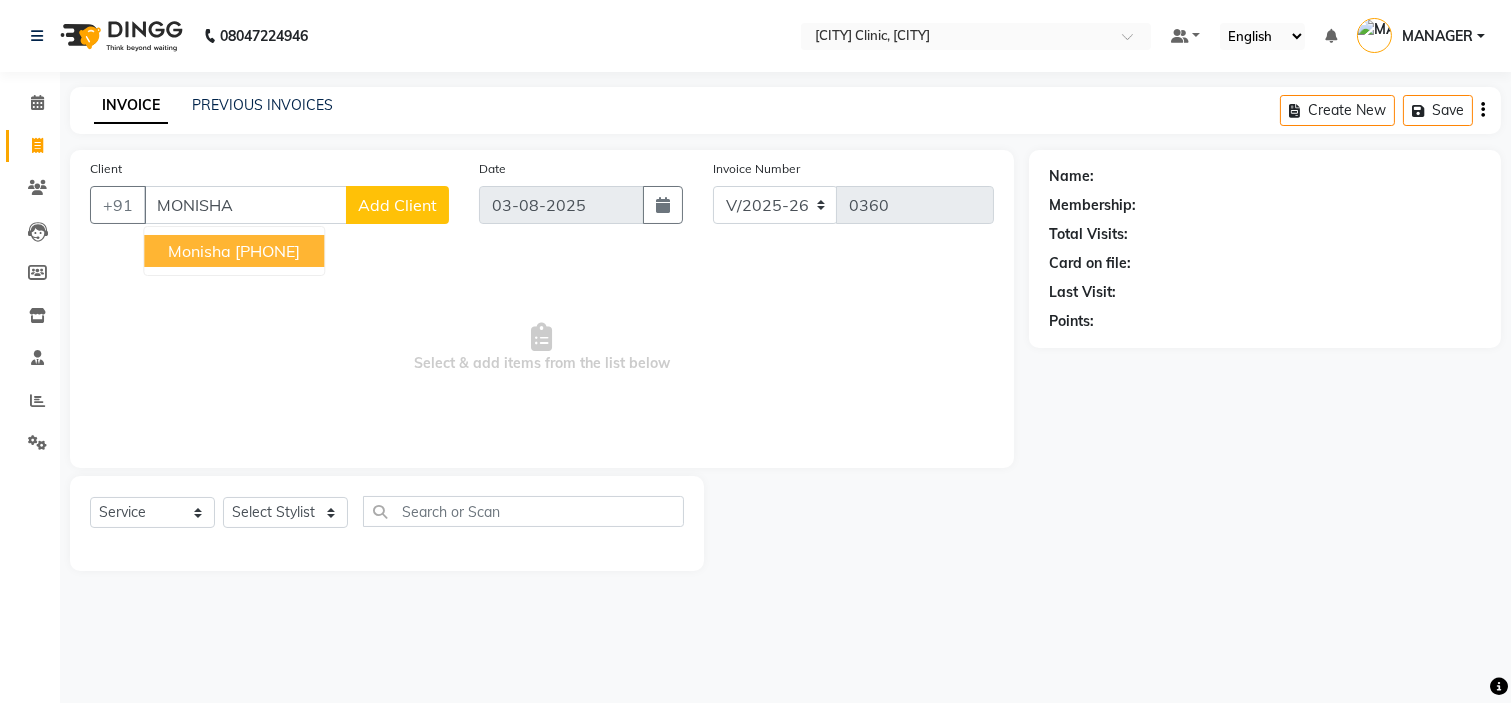 click on "[PHONE]" at bounding box center [267, 251] 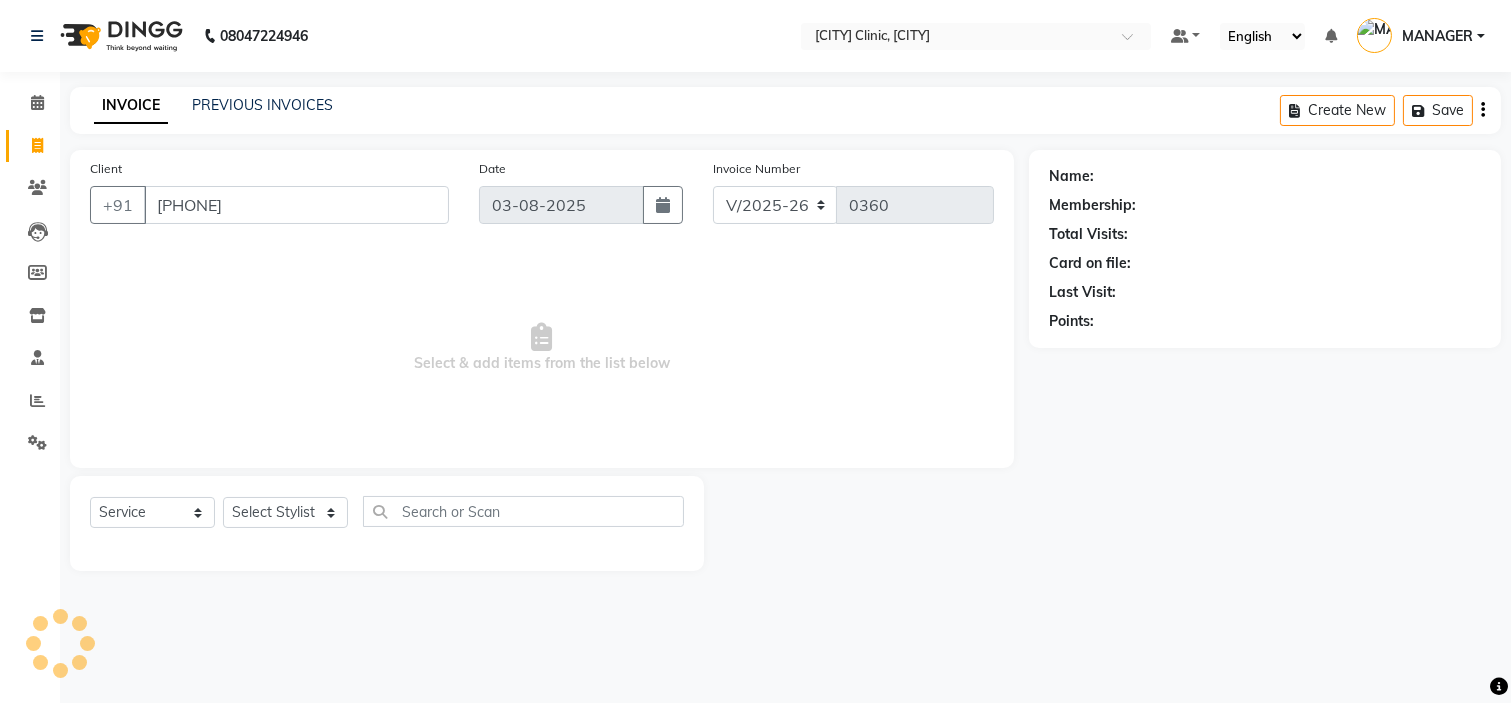 type on "[PHONE]" 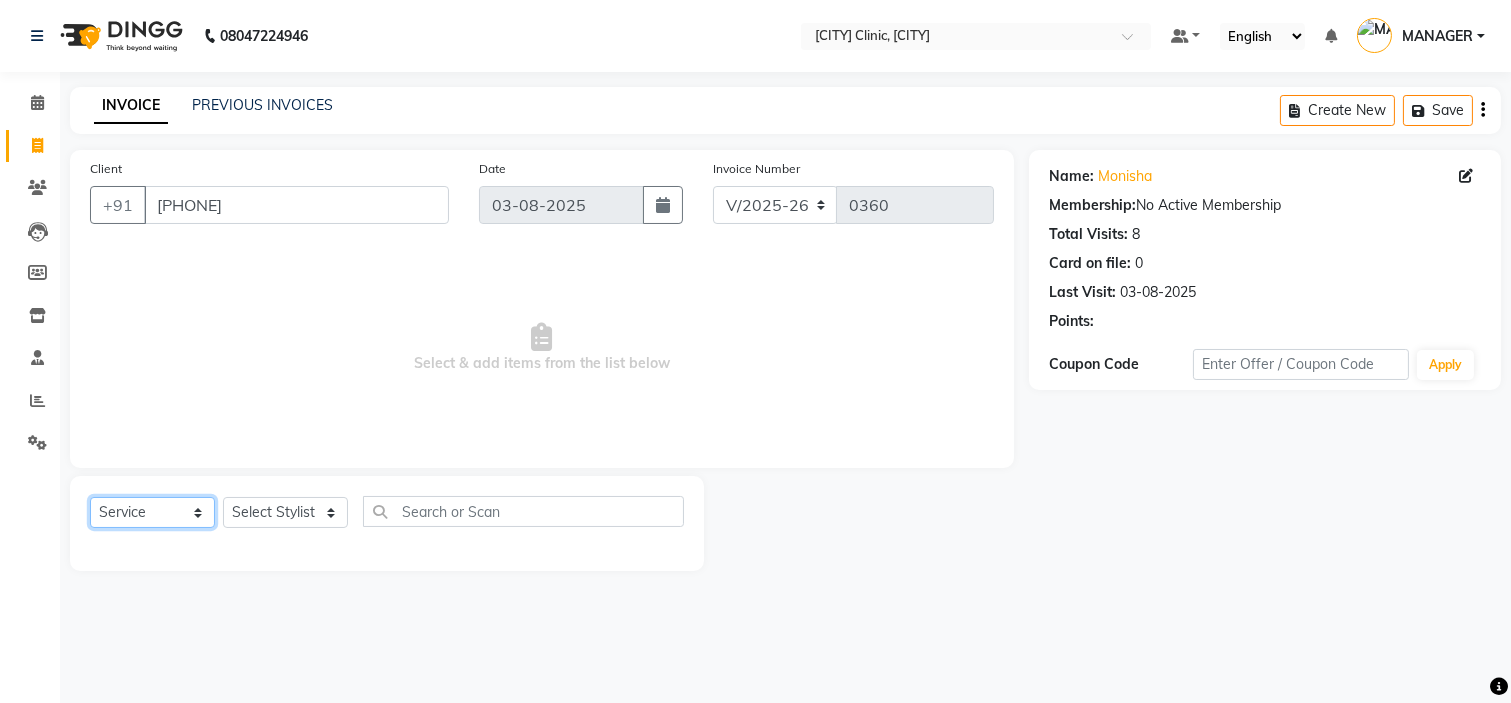 click on "Select  Service  Product  Membership  Package Voucher Prepaid Gift Card" 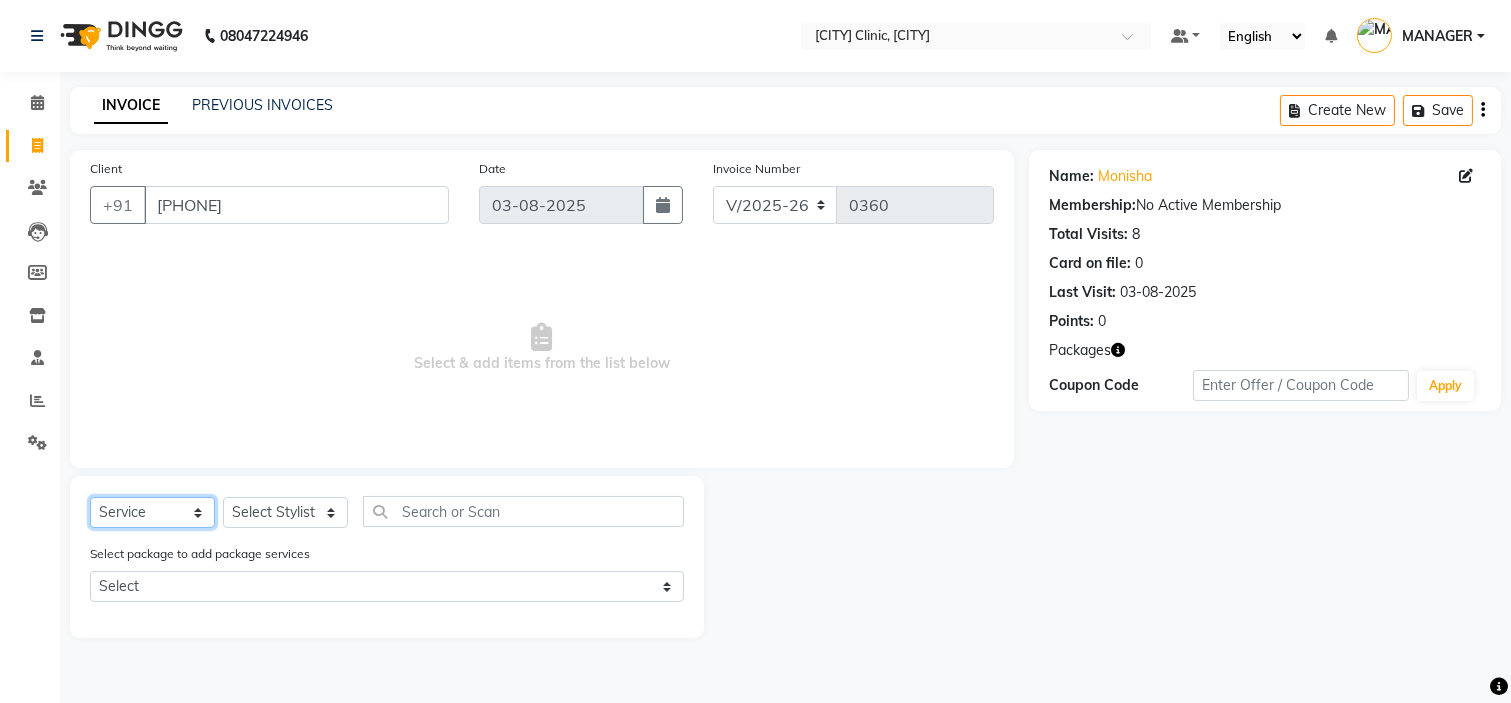 select on "product" 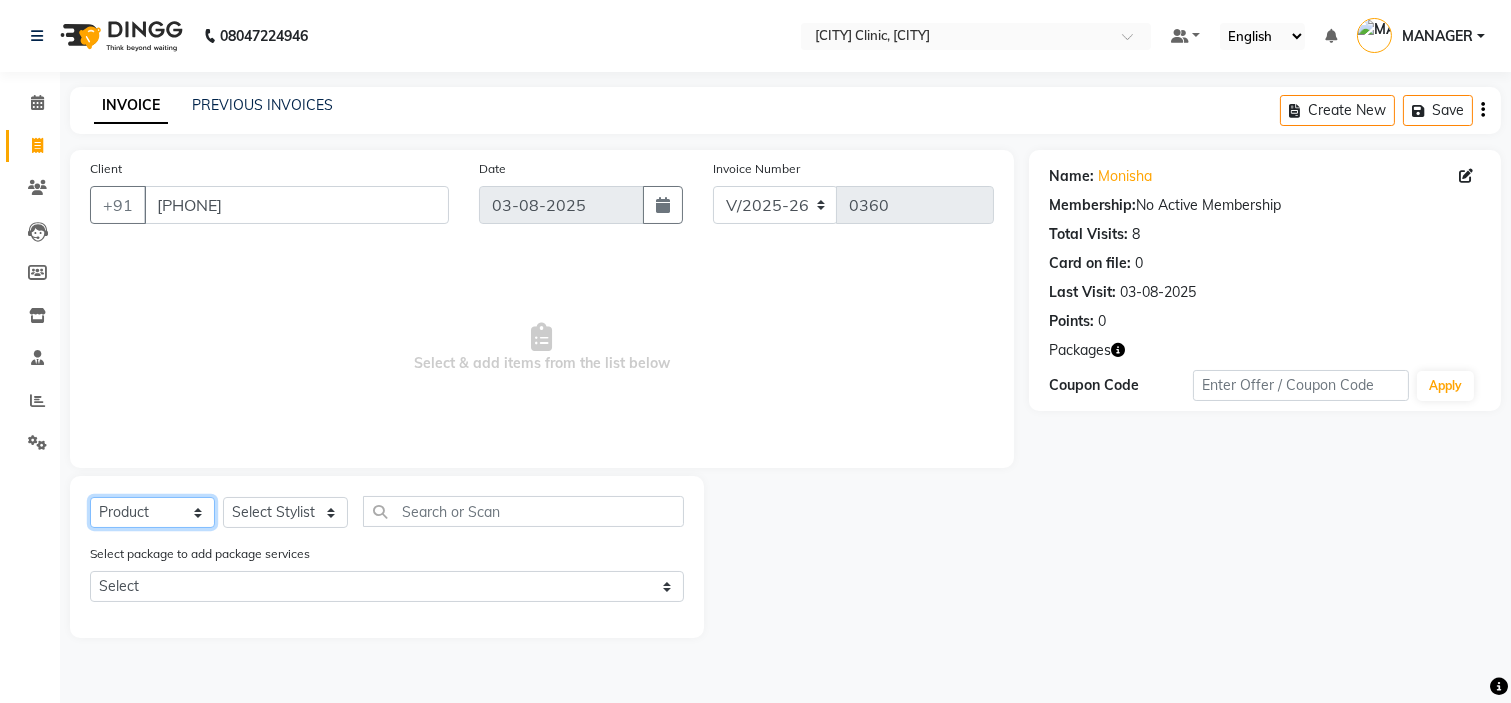 click on "Select  Service  Product  Membership  Package Voucher Prepaid Gift Card" 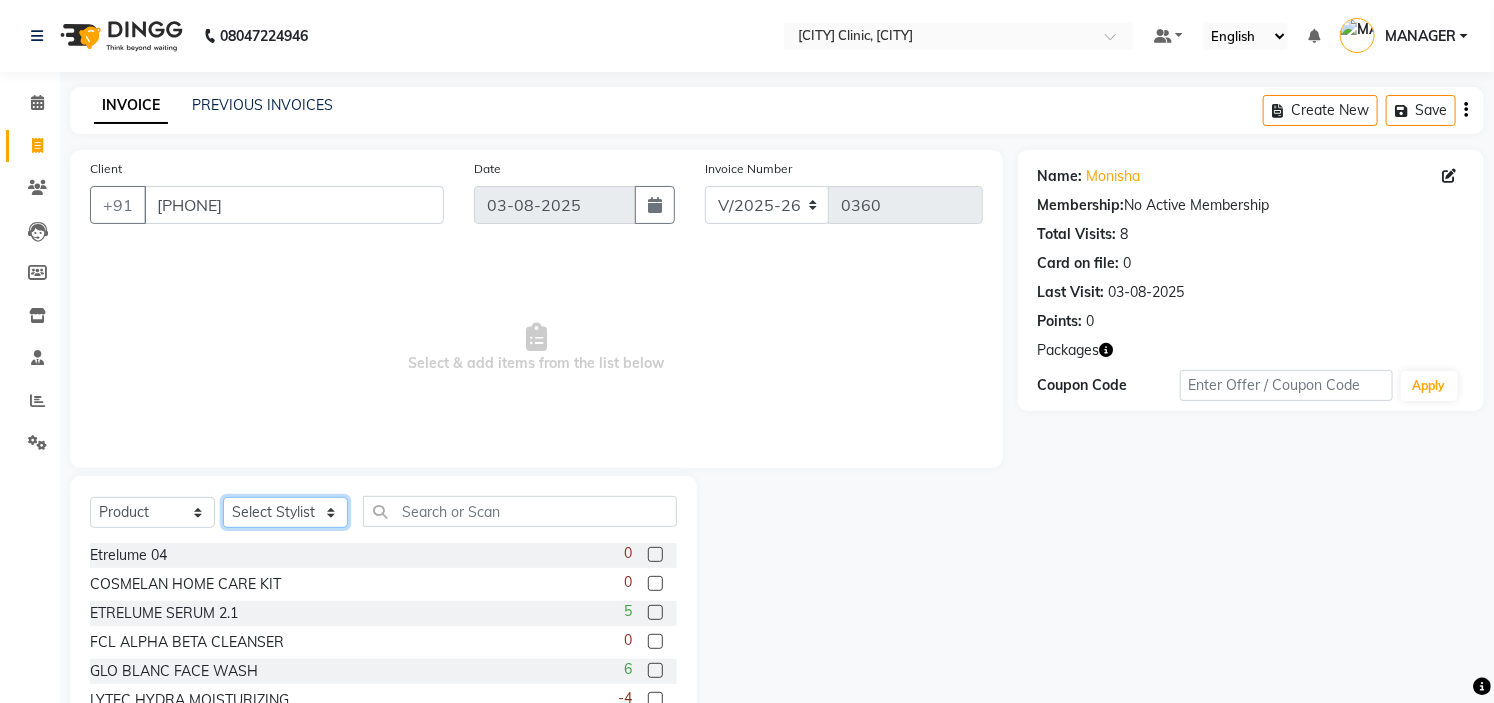 click on "Select Stylist [NAME] [NAME] [NAME] [NAME] MANAGER [NAME] [NAME] [NAME] [NAME]" 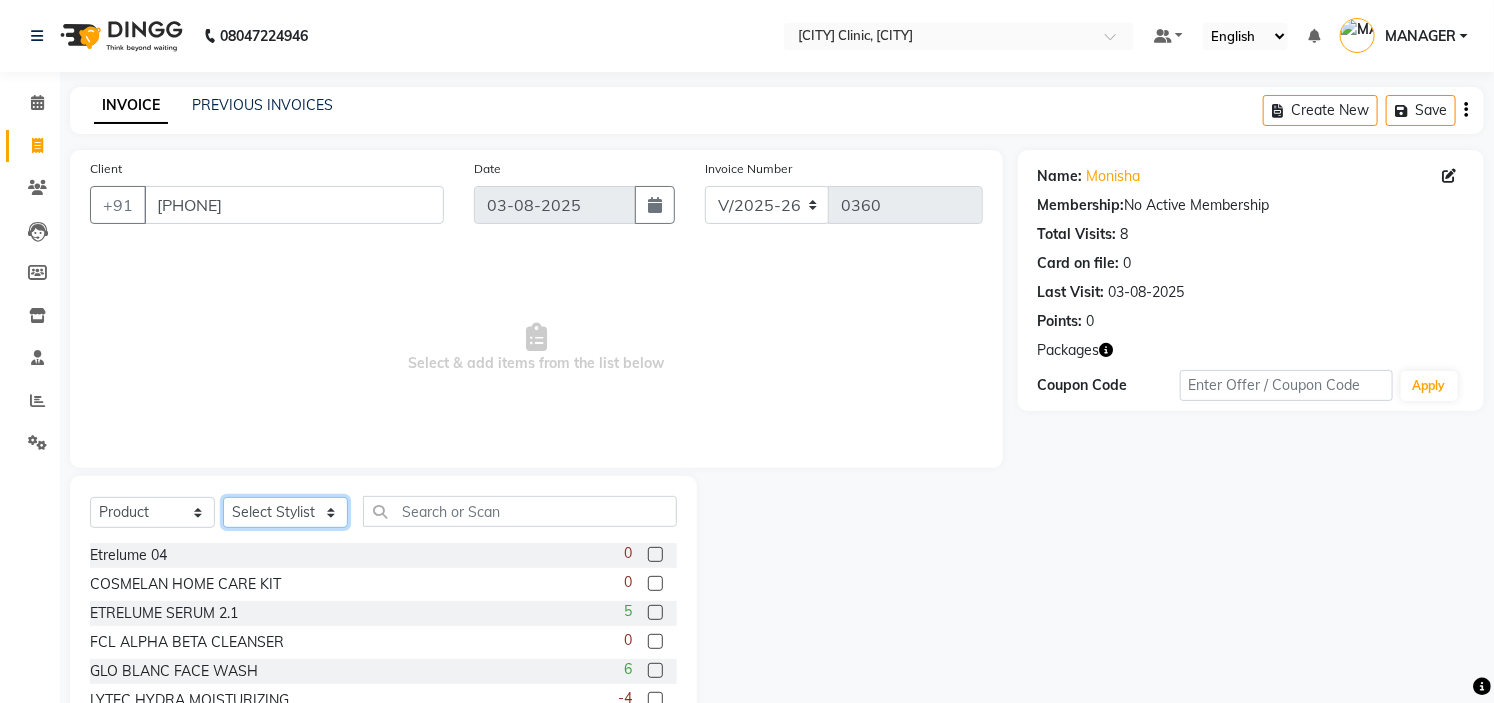 select on "65320" 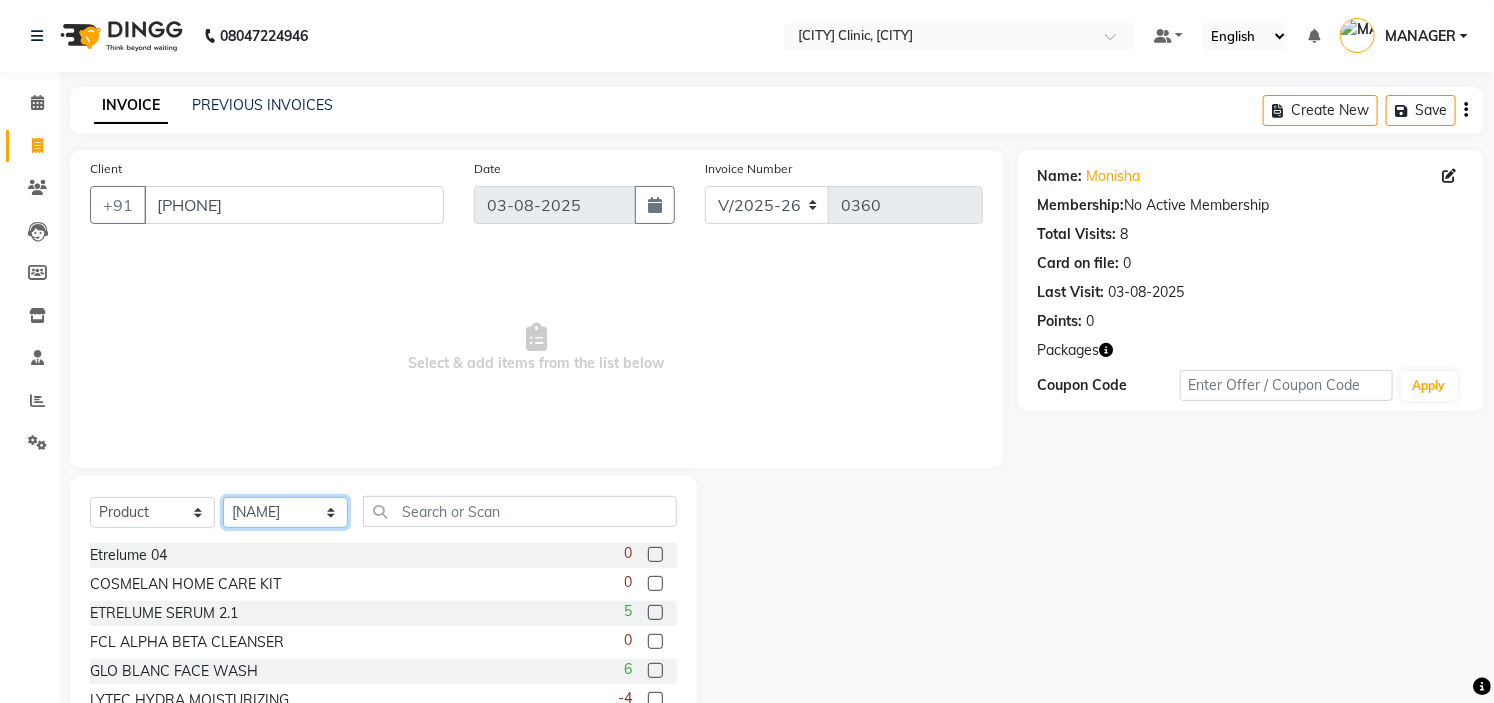 click on "Select Stylist [NAME] [NAME] [NAME] [NAME] MANAGER [NAME] [NAME] [NAME] [NAME]" 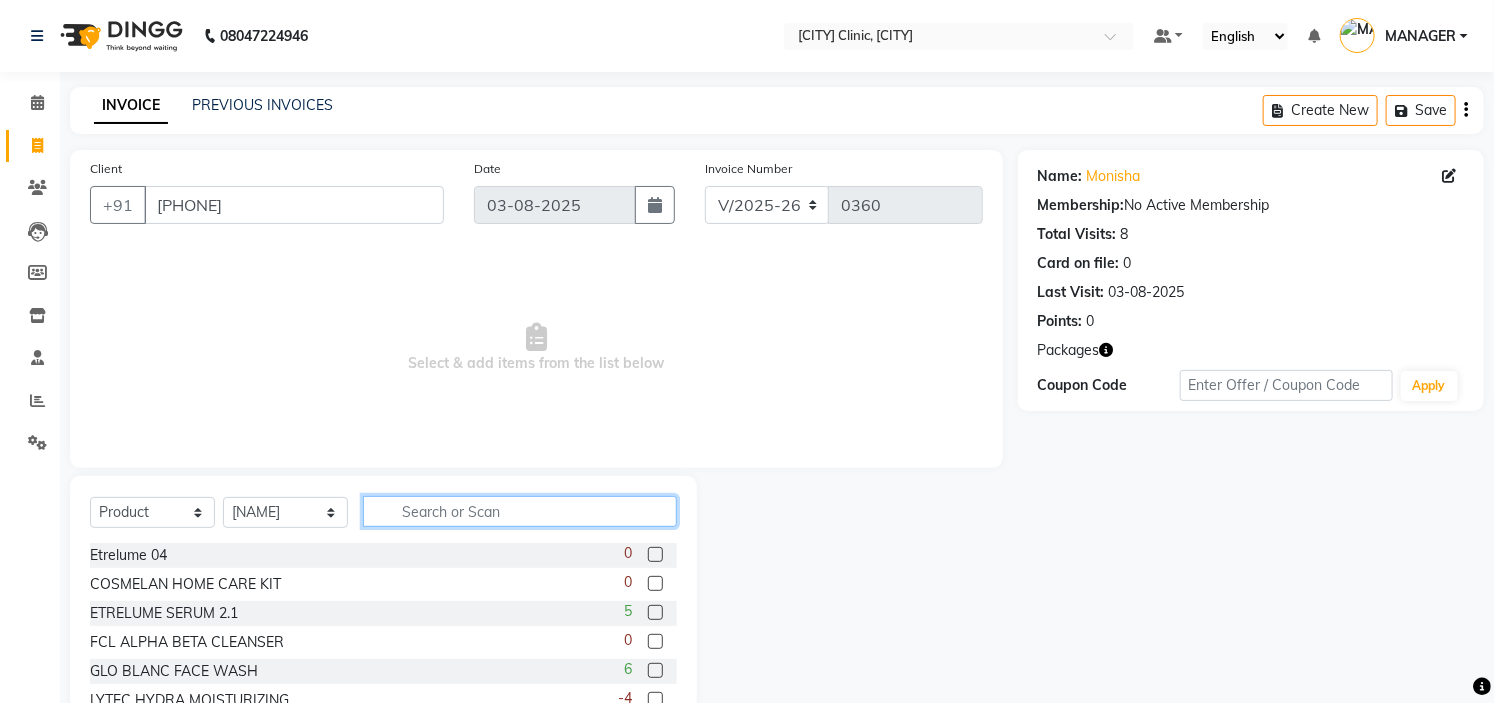 click 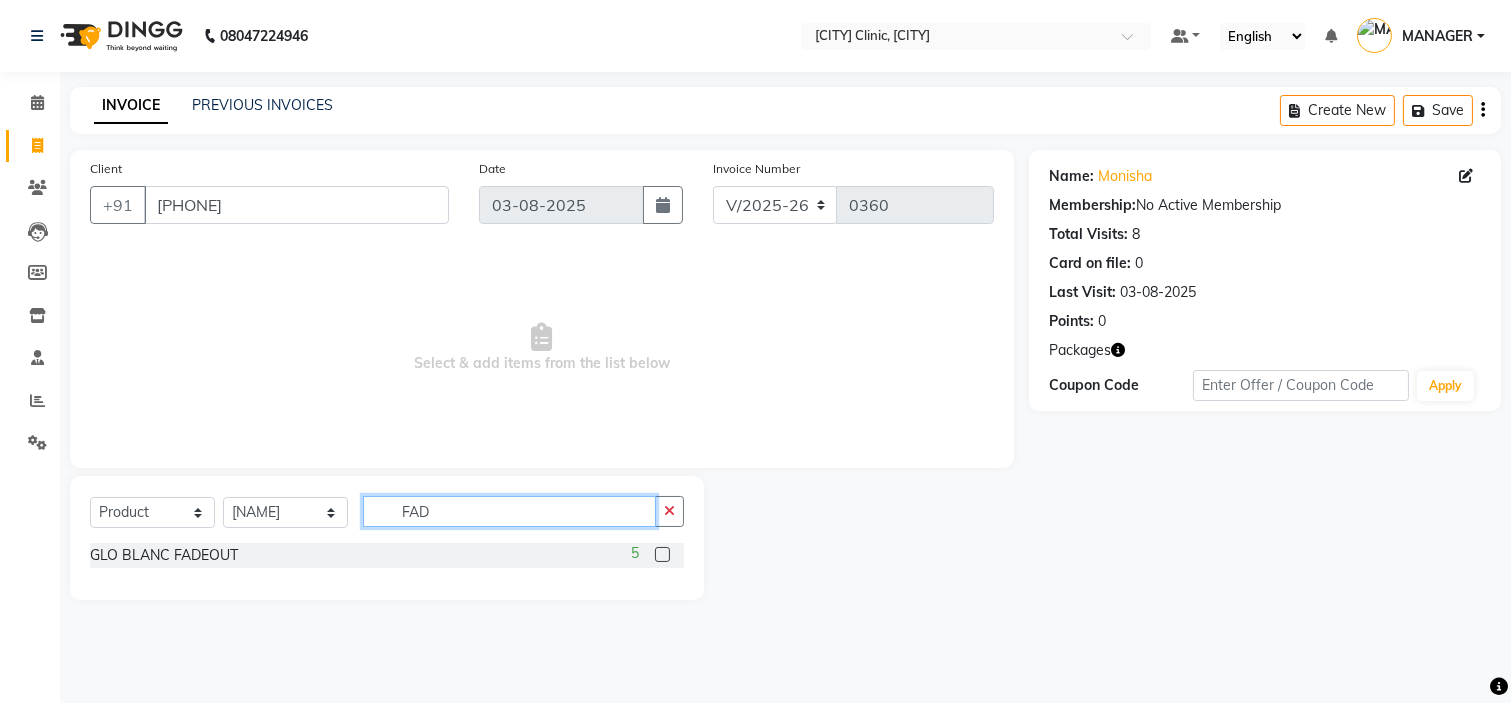 type on "FAD" 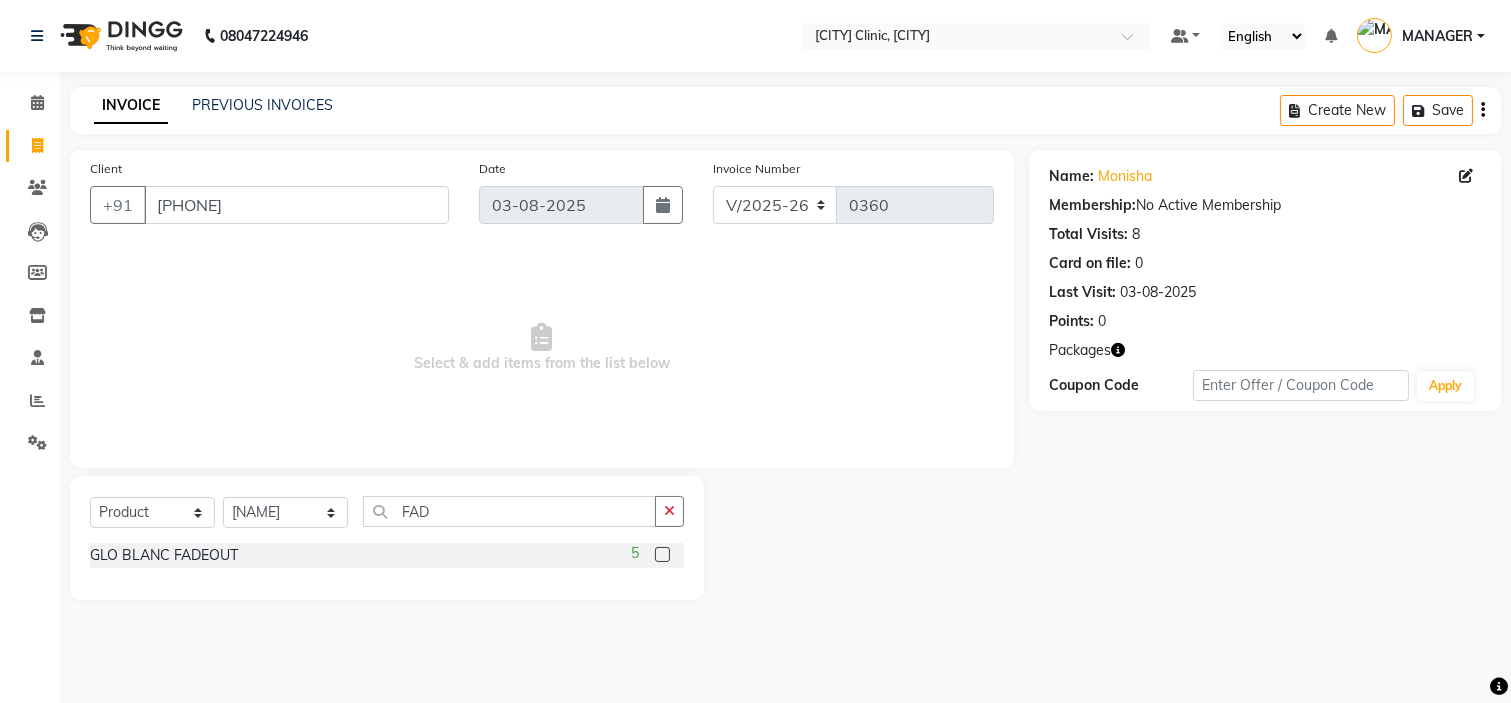 click 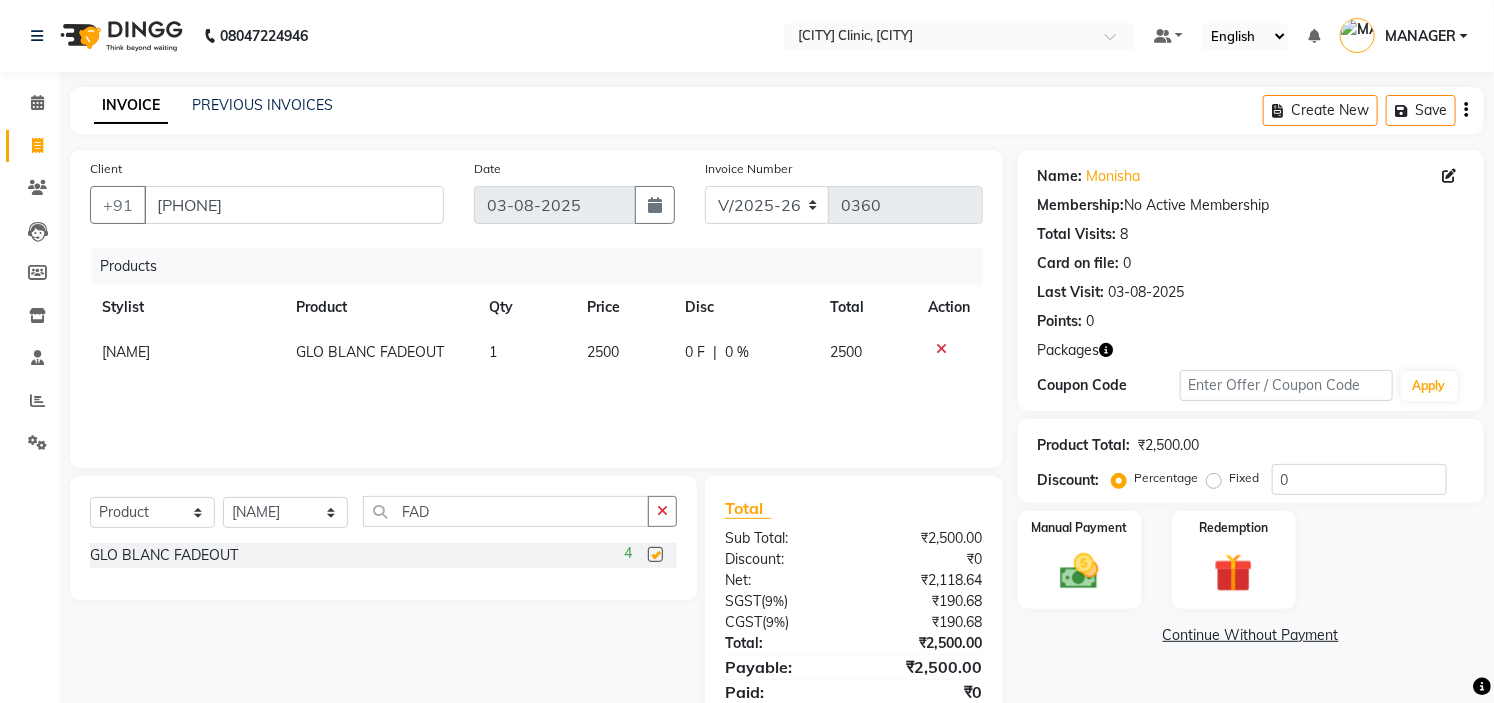 checkbox on "false" 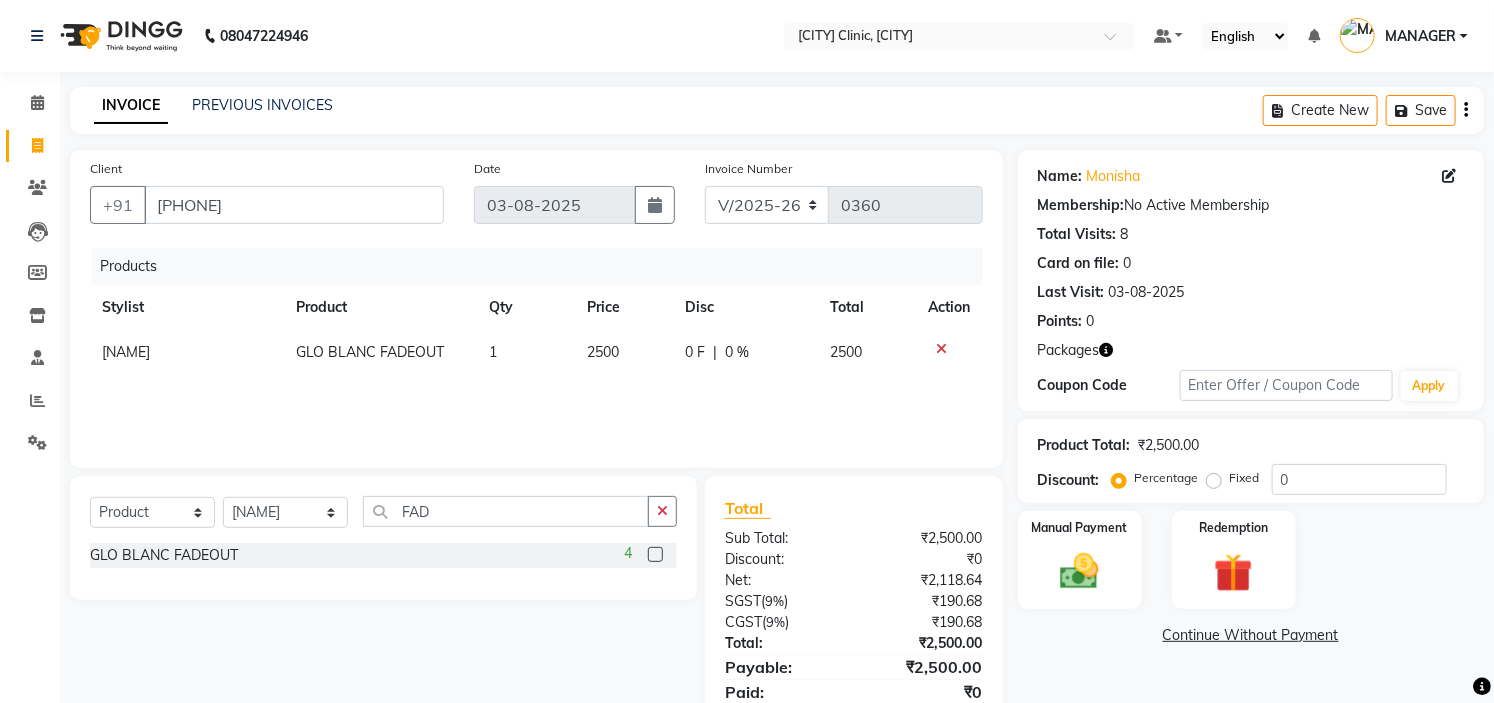 scroll, scrollTop: 75, scrollLeft: 0, axis: vertical 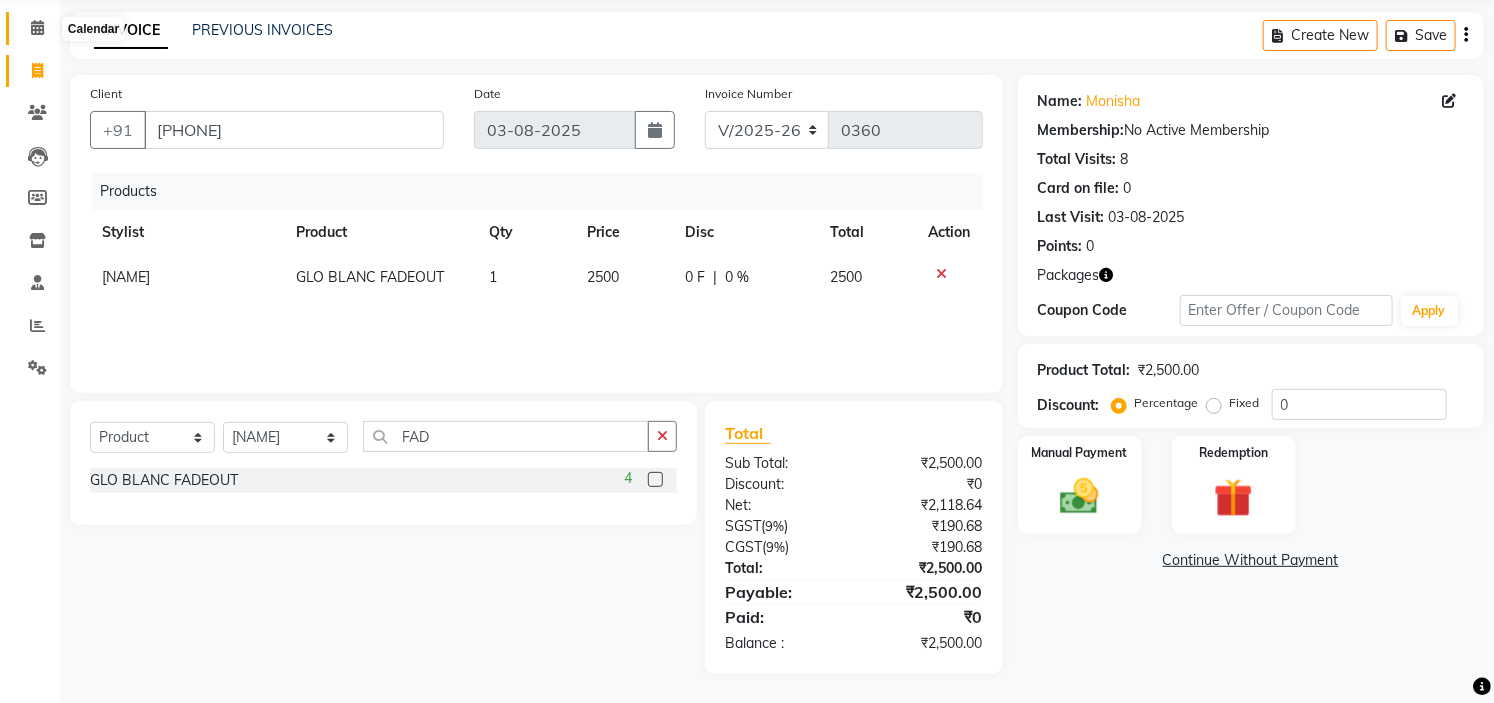 click 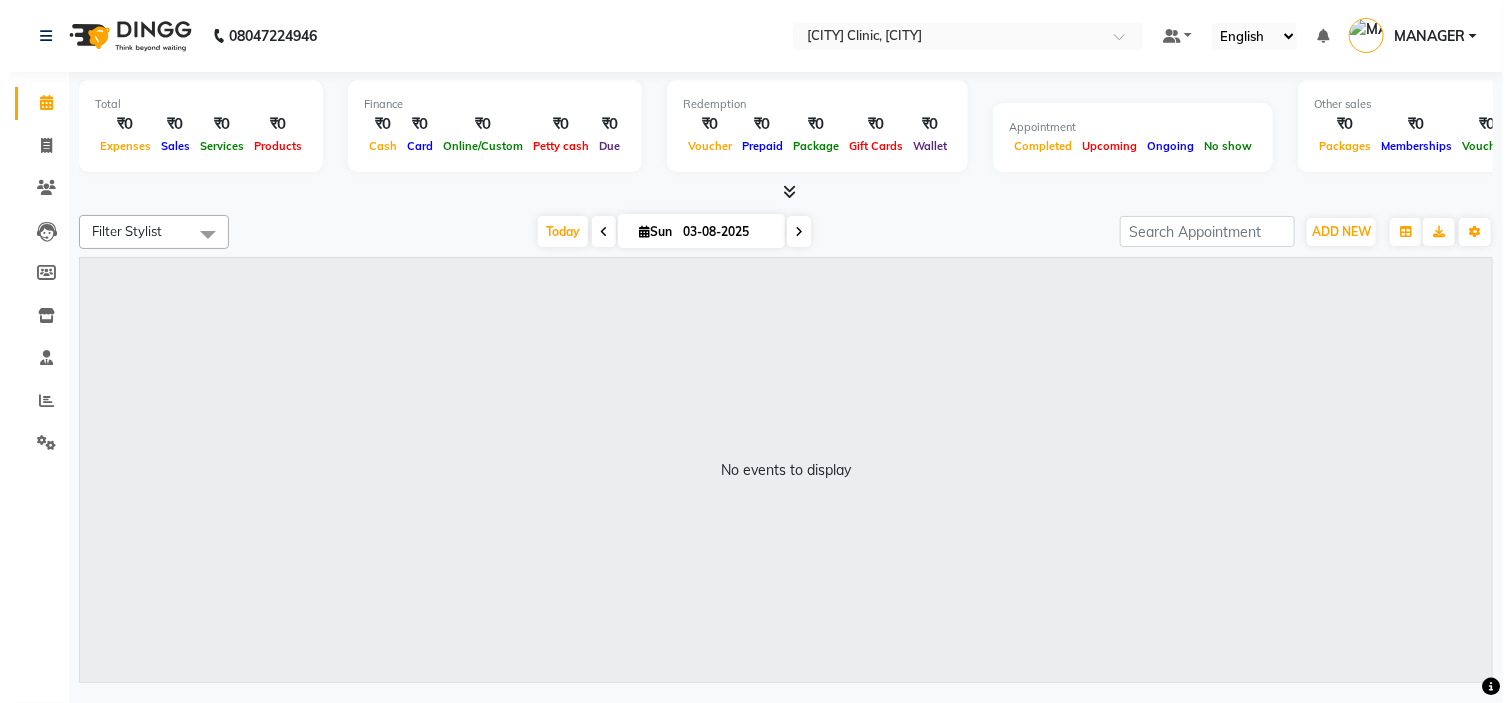 scroll, scrollTop: 0, scrollLeft: 0, axis: both 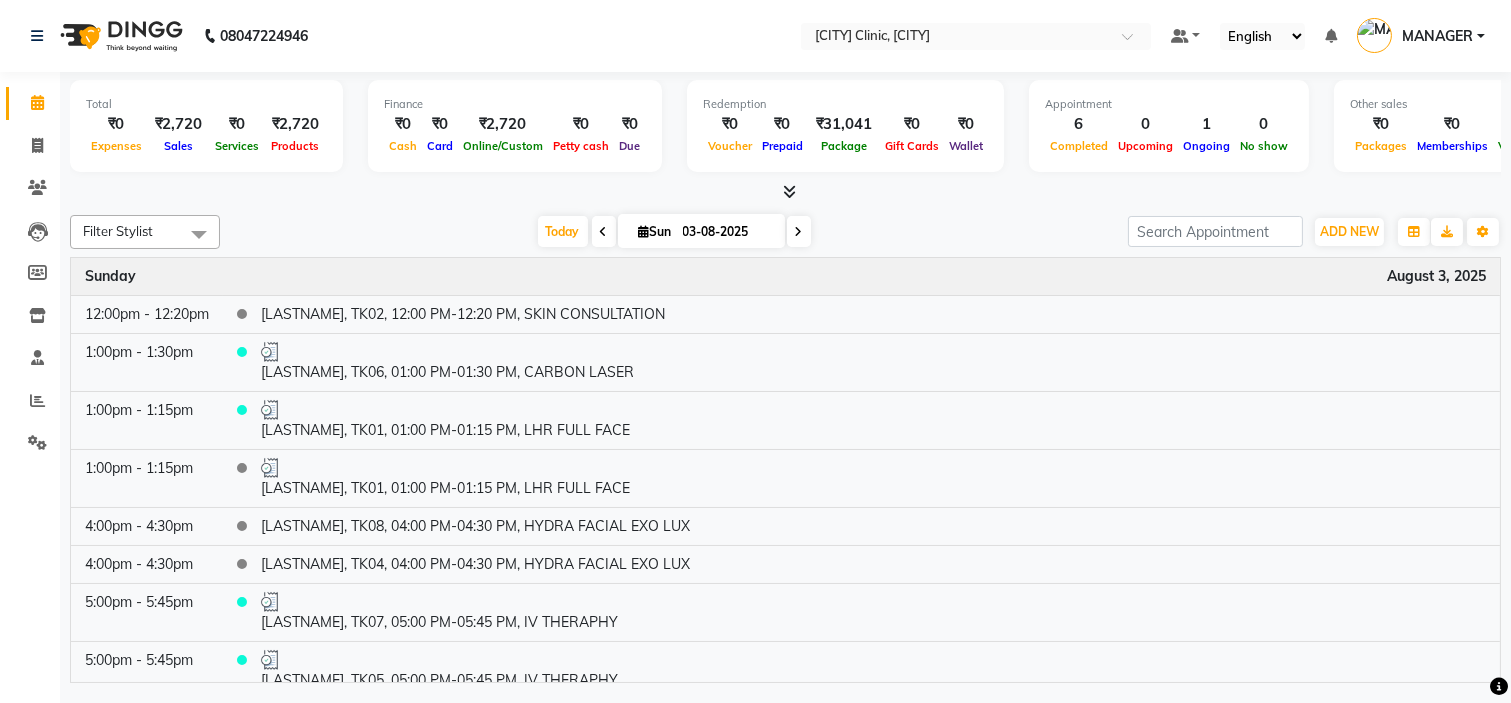 click at bounding box center [799, 231] 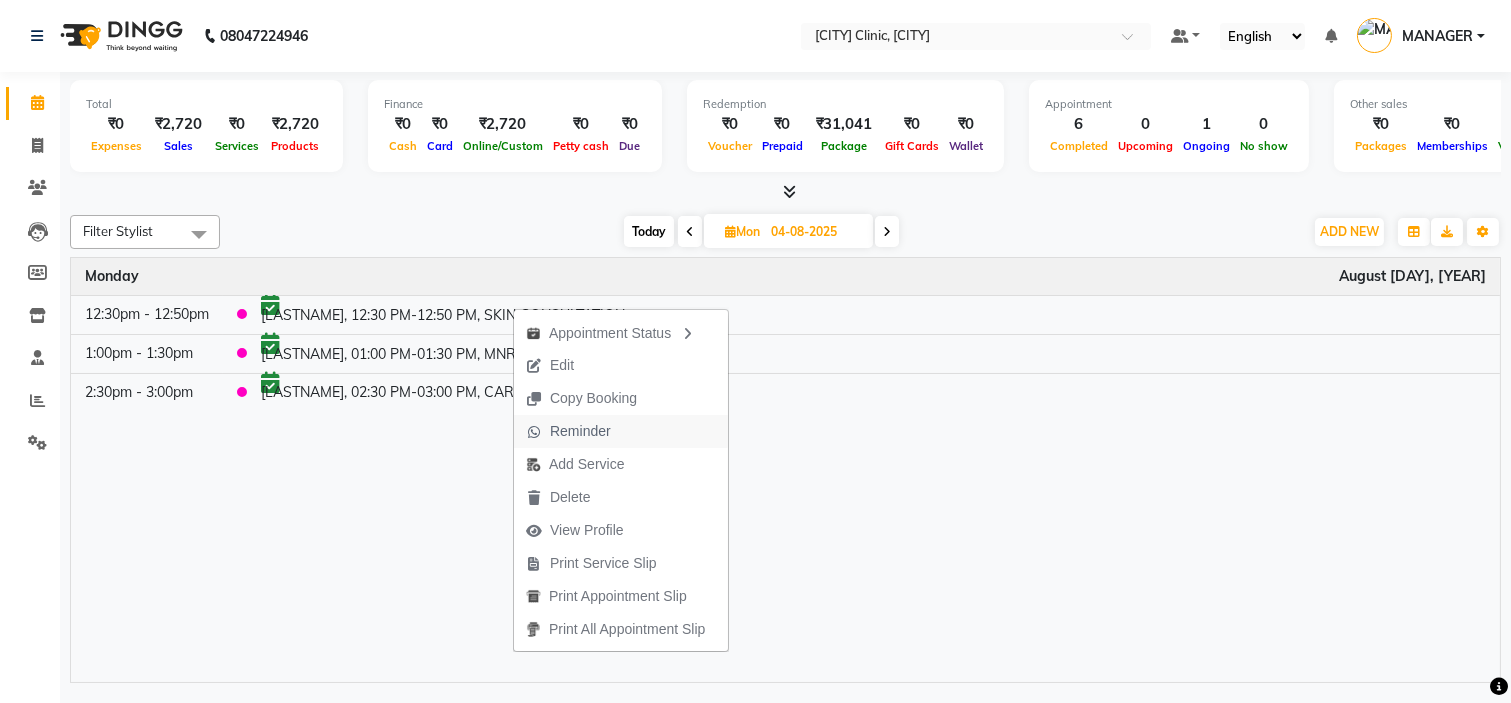 click on "Reminder" at bounding box center [580, 431] 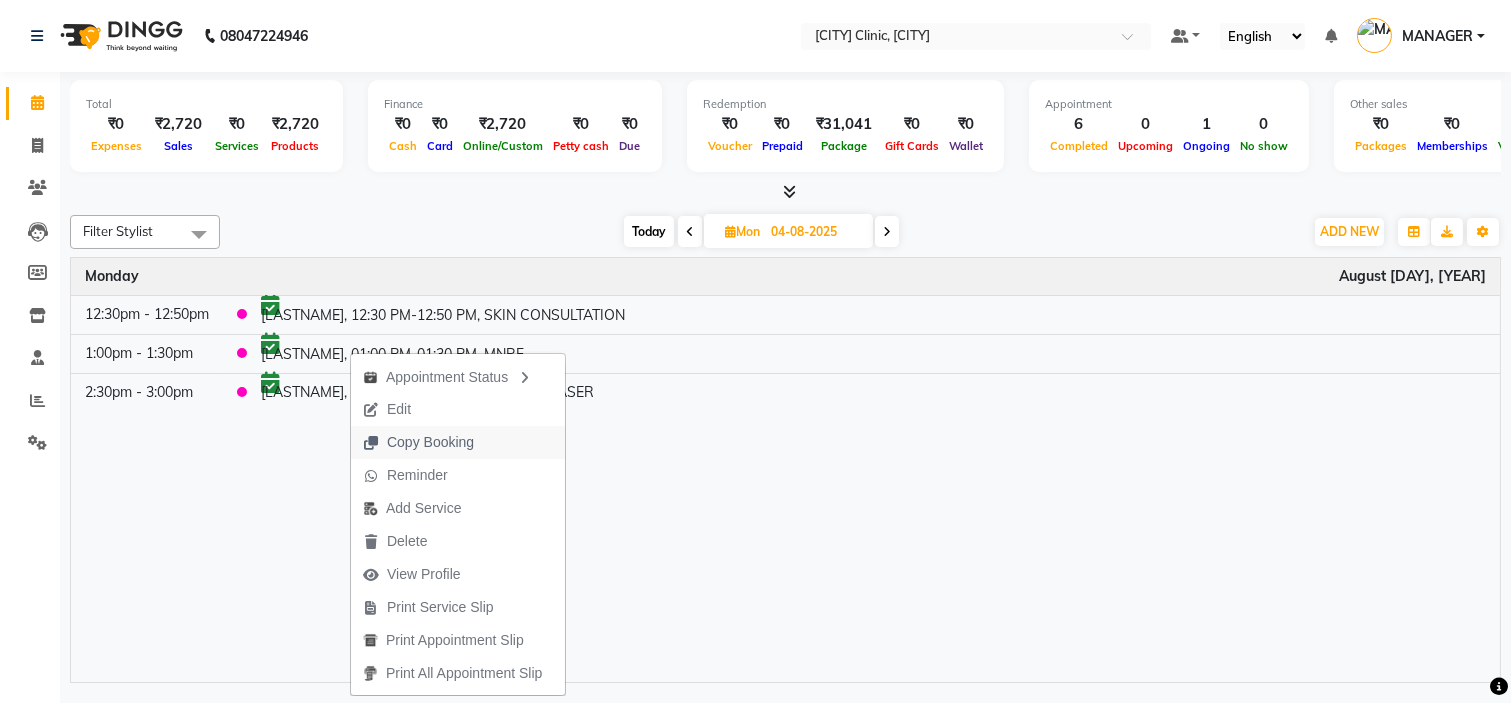 click on "Copy Booking" at bounding box center (418, 442) 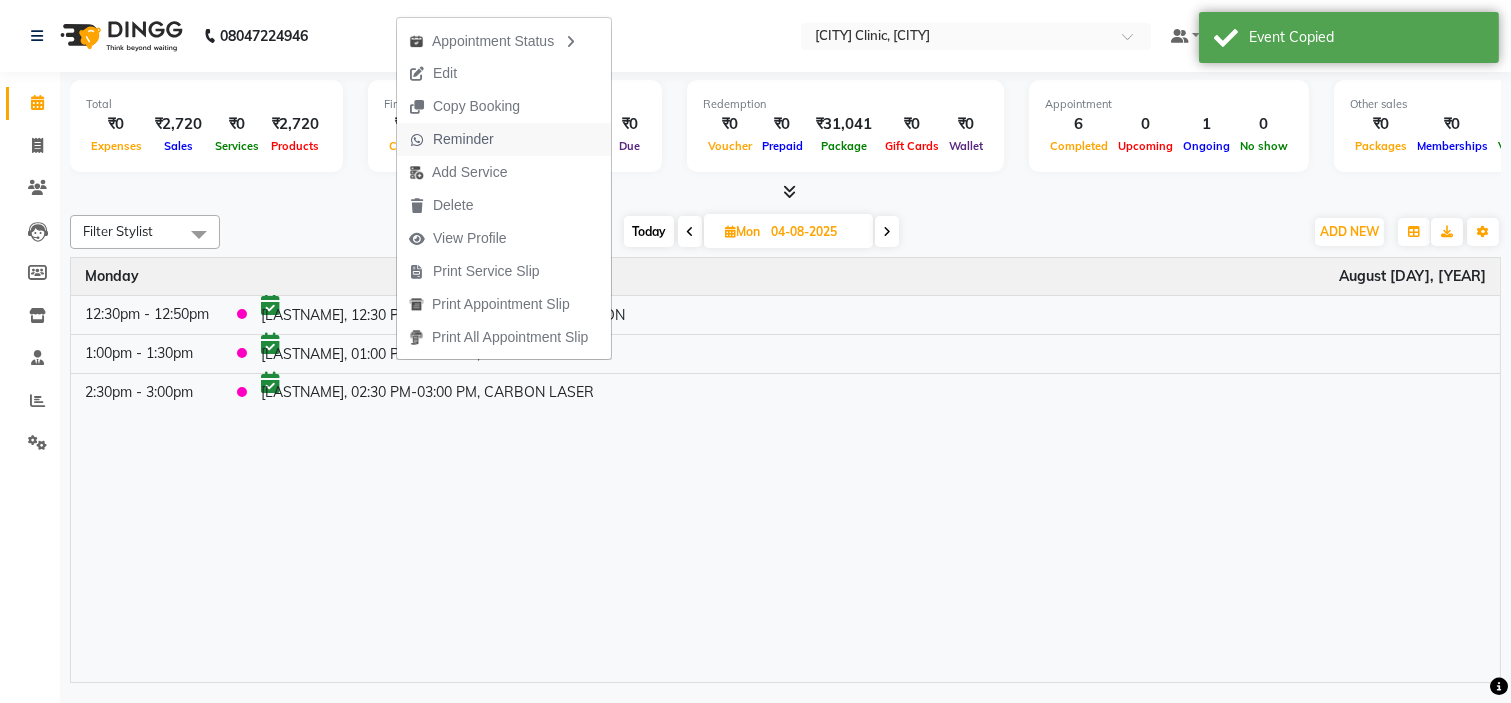 click on "Reminder" at bounding box center [463, 139] 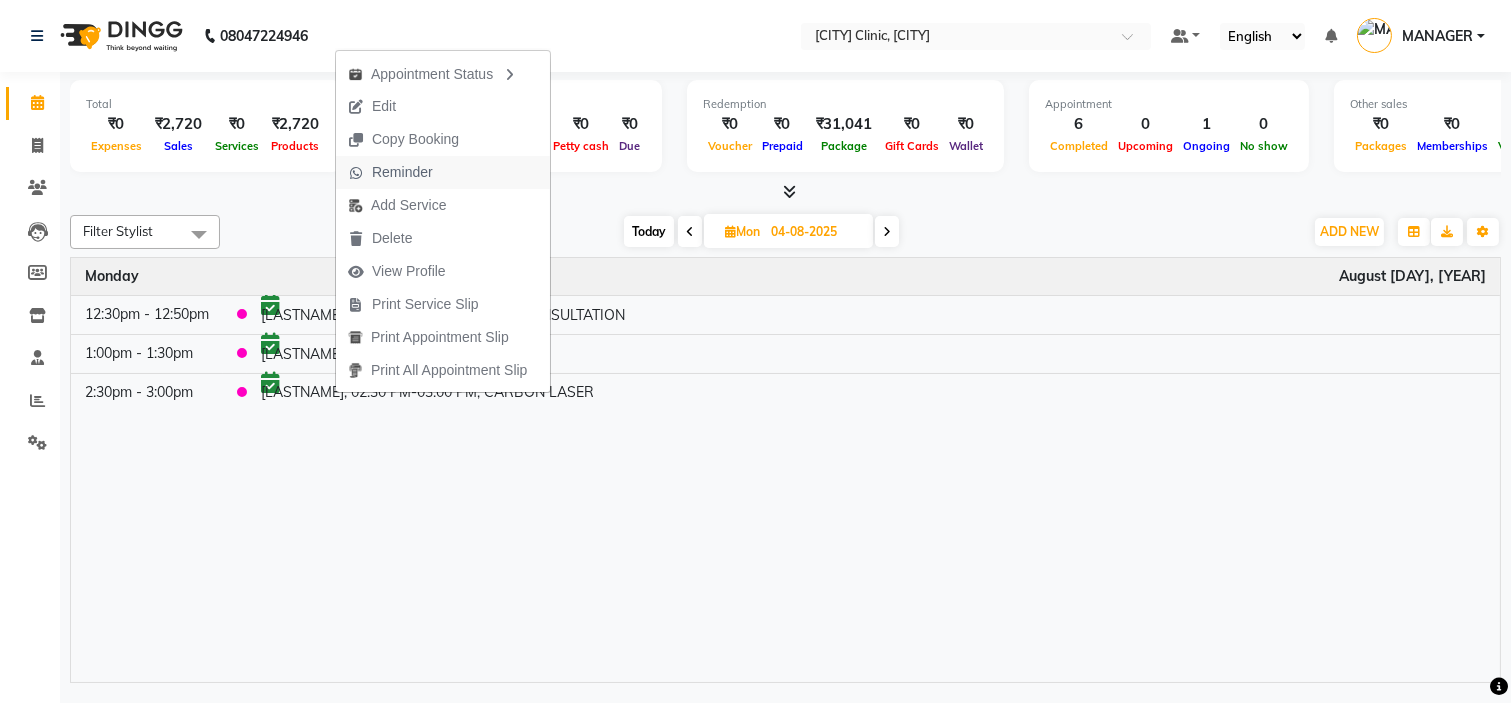 click on "Reminder" at bounding box center [390, 172] 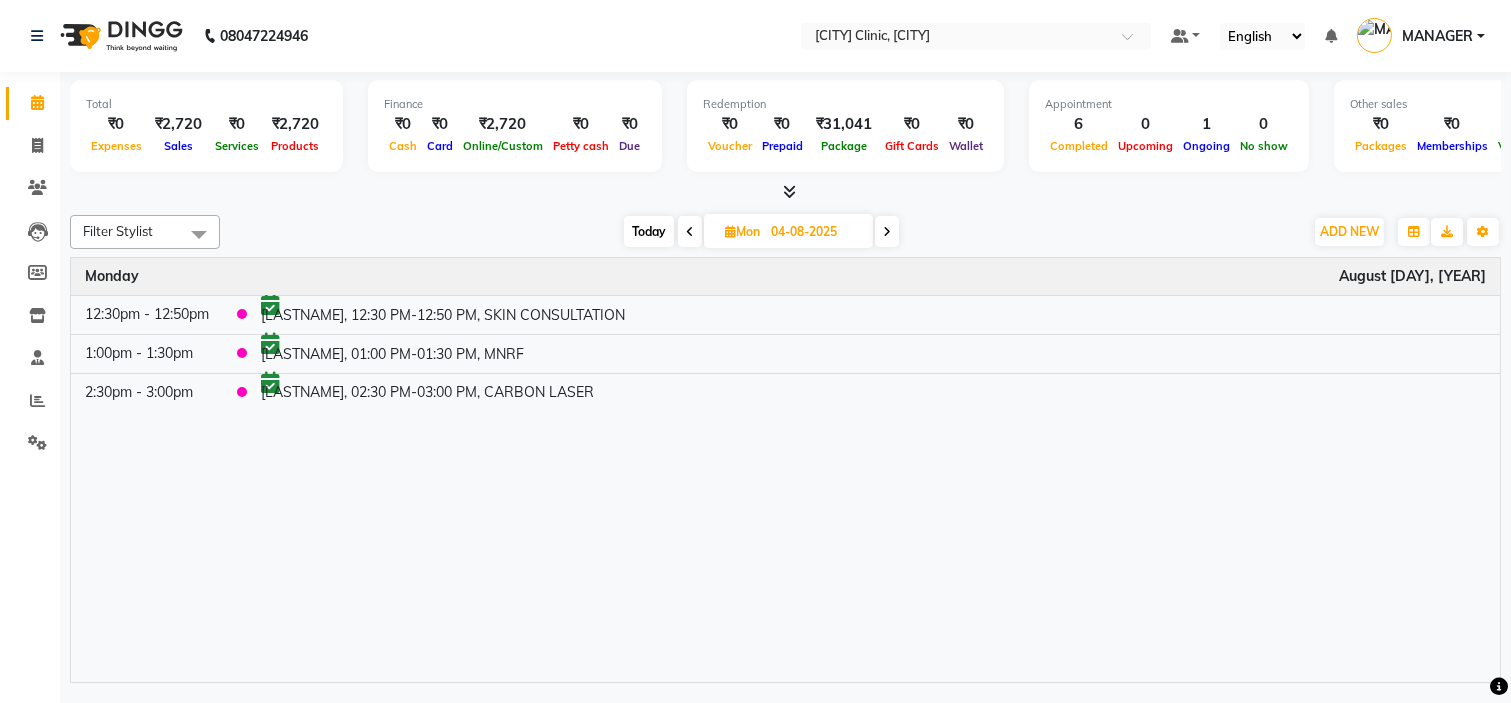 click on "Today" at bounding box center [649, 231] 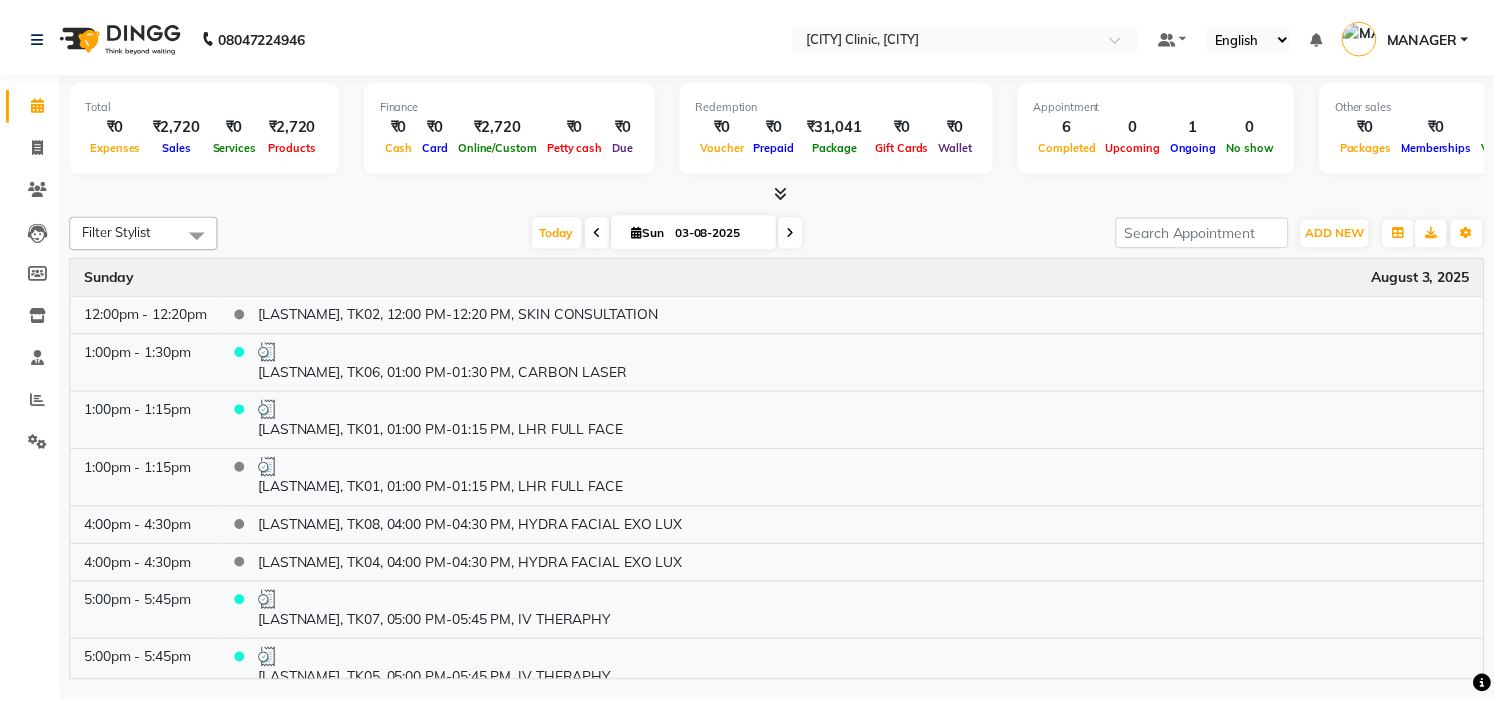 scroll, scrollTop: 228, scrollLeft: 0, axis: vertical 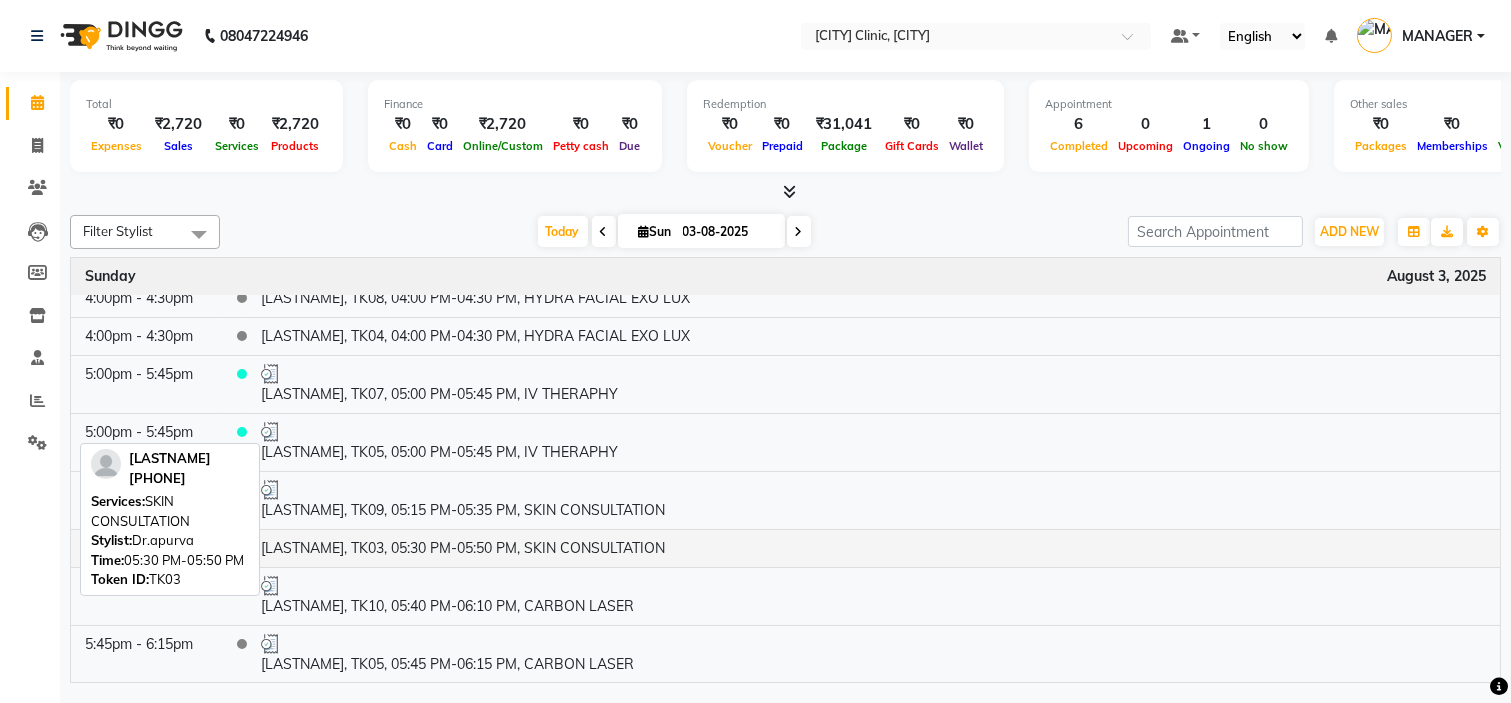 click on "[LASTNAME], TK03, 05:30 PM-05:50 PM, SKIN CONSULTATION" at bounding box center (873, 548) 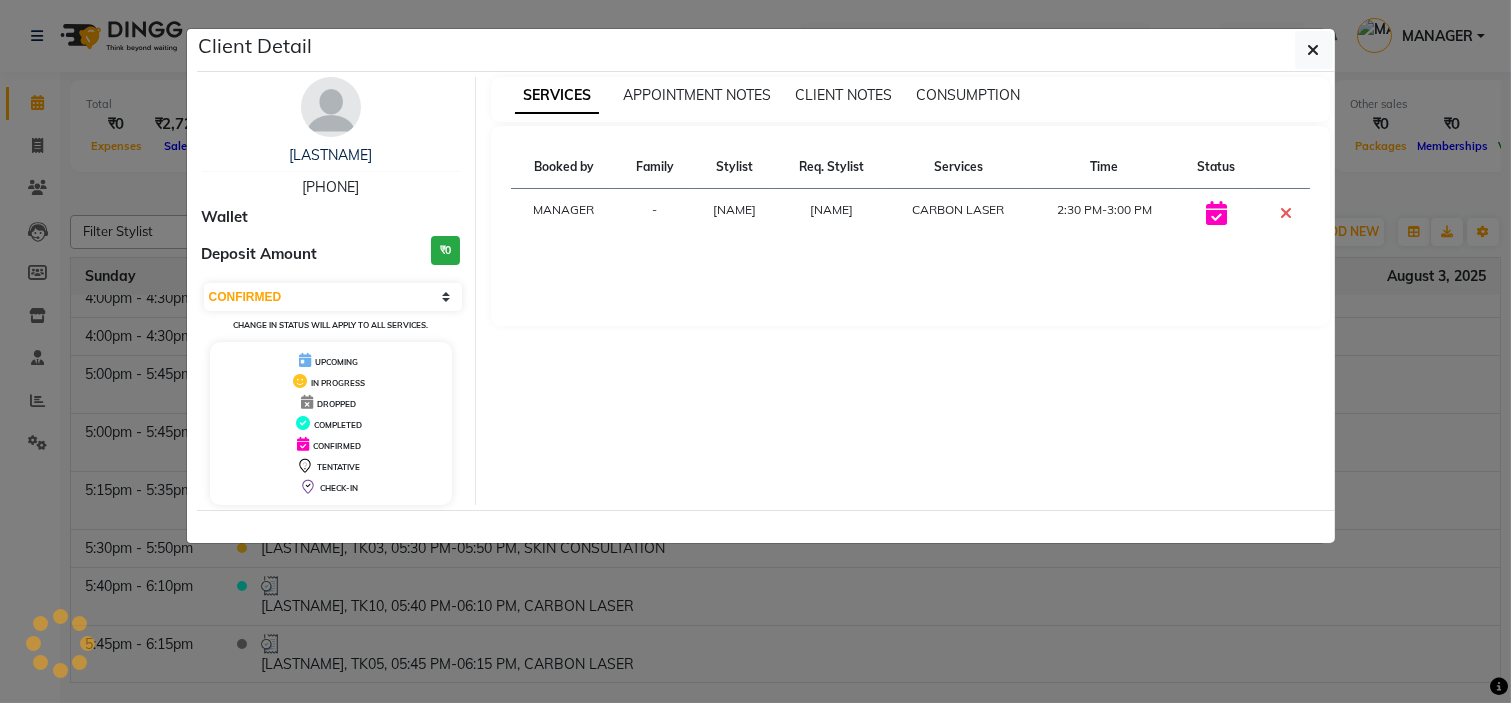 select on "1" 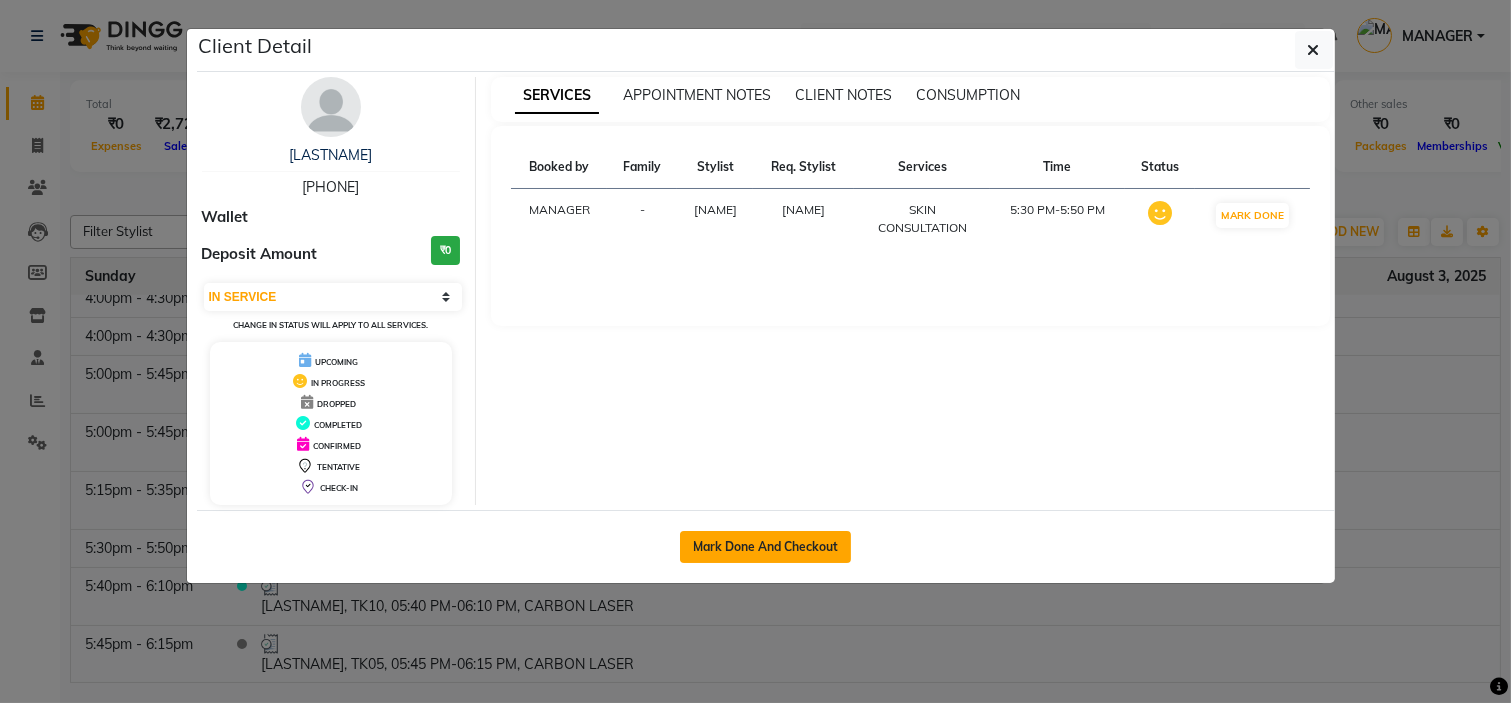 click on "Mark Done And Checkout" 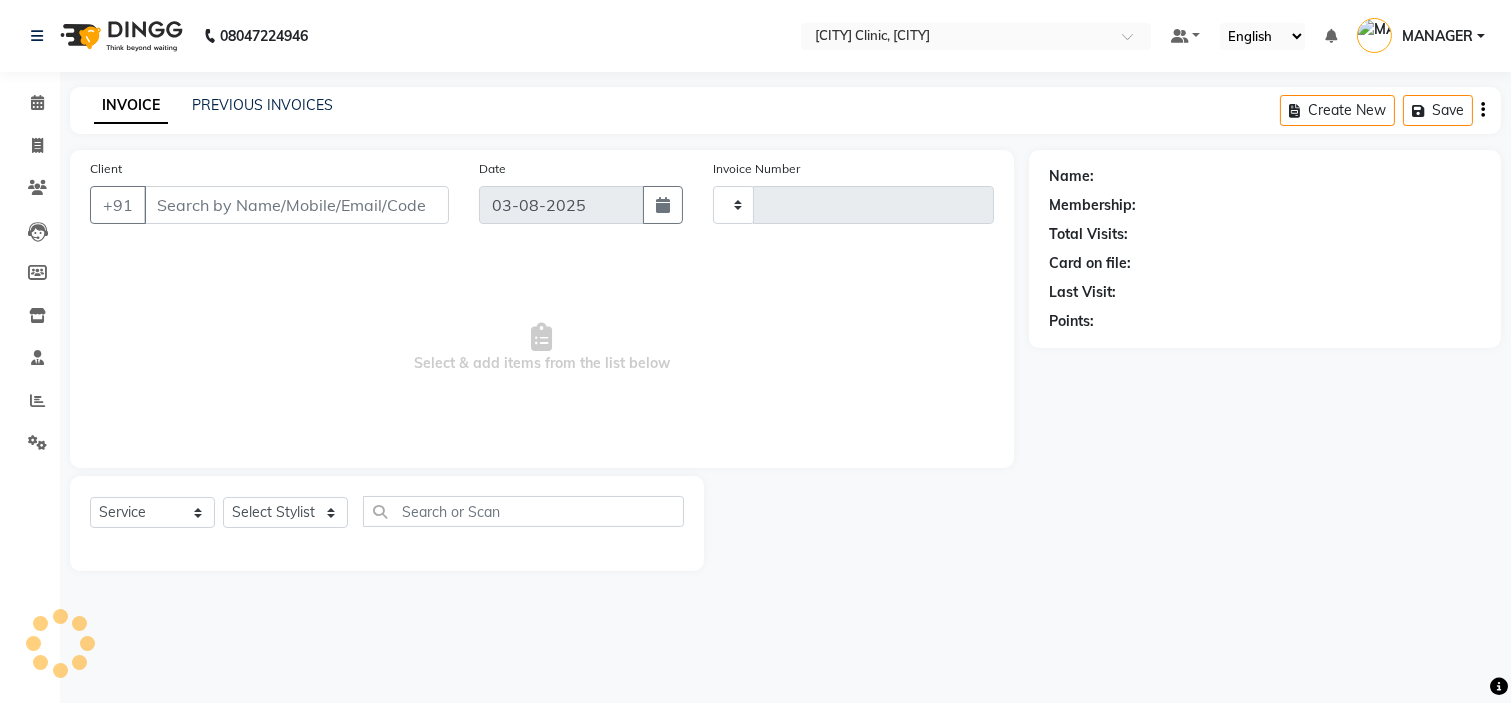 type on "0360" 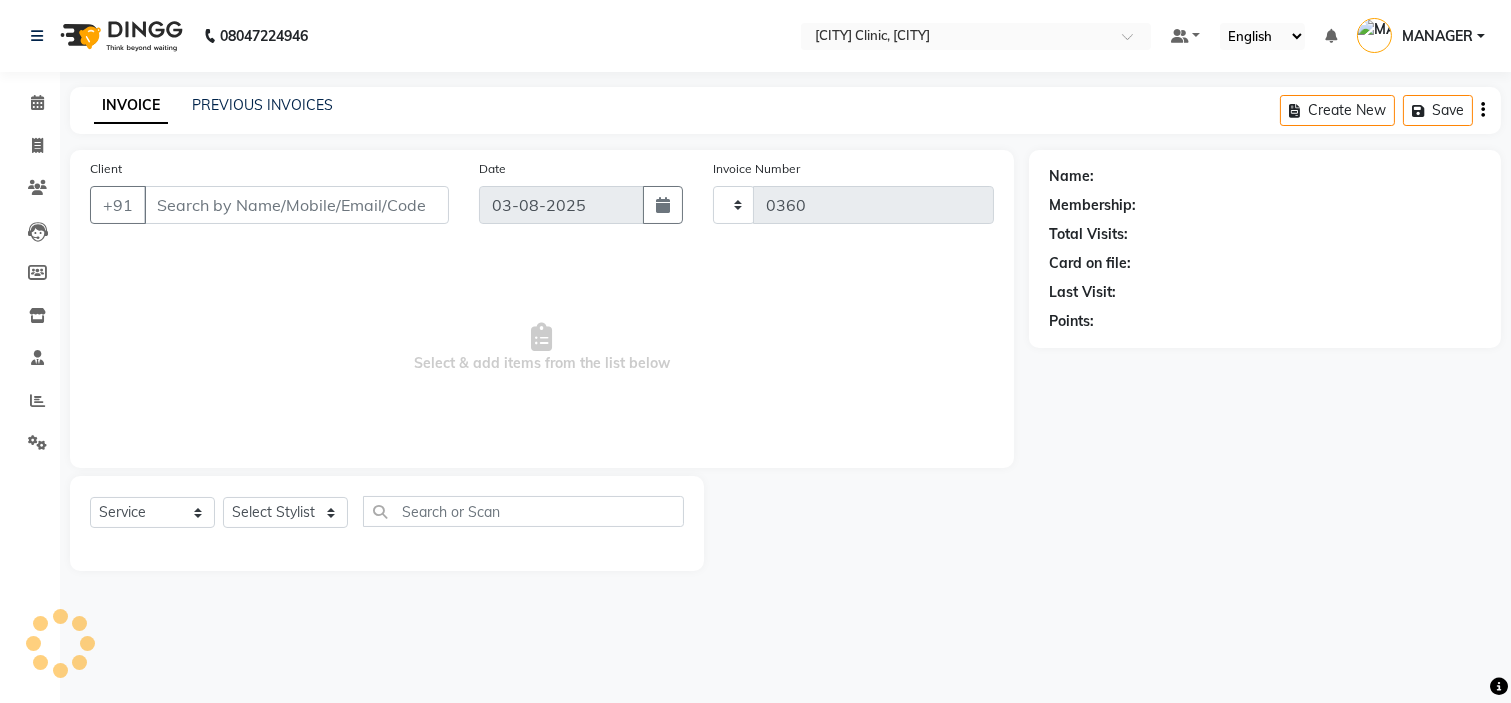 select on "7445" 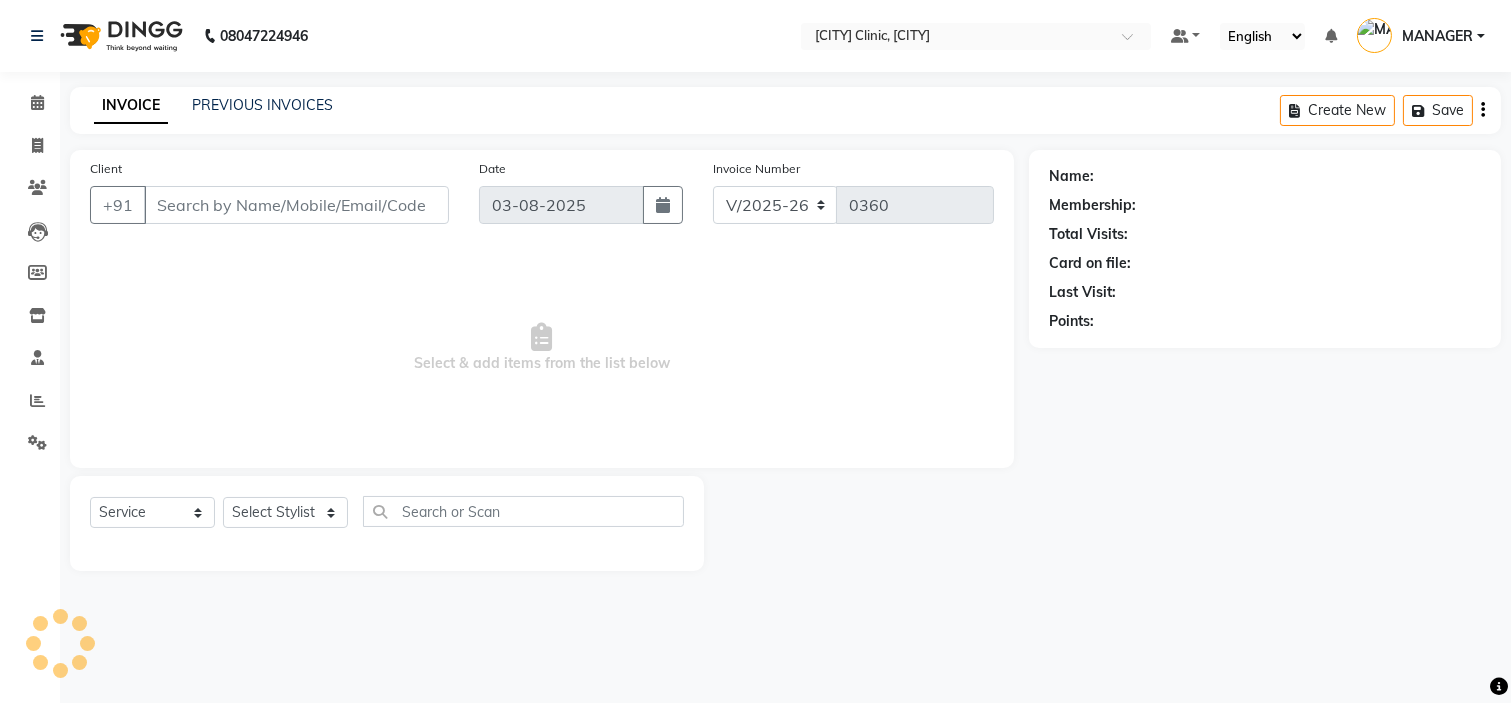 click on "[PHONE] Select Location × [CITY] Clinic, [CITY] Default Panel My Panel English ENGLISH Español العربية मराठी हिंदी ગુજરાતી தமிழ் 中文 Notifications nothing to show MANAGER Manage Profile Change Password Sign out  Version:3.15.11  ☀ [CITY] CLINIC, [CITY]  Calendar  Invoice  Clients  Leads   Members  Inventory  Staff  Reports  Settings Completed InProgress Upcoming Dropped Tentative Check-In Confirm Bookings Segments Page Builder INVOICE PREVIOUS INVOICES Create New   Save  Client +91 Date 03-08-2025 Invoice Number V/2025 V/2025-26 0360  Select & add items from the list below  Select  Service  Product  Membership  Package Voucher Prepaid Gift Card  Select Stylist Name: Membership: Total Visits: Card on file: Last Visit:  Points:" at bounding box center [755, 351] 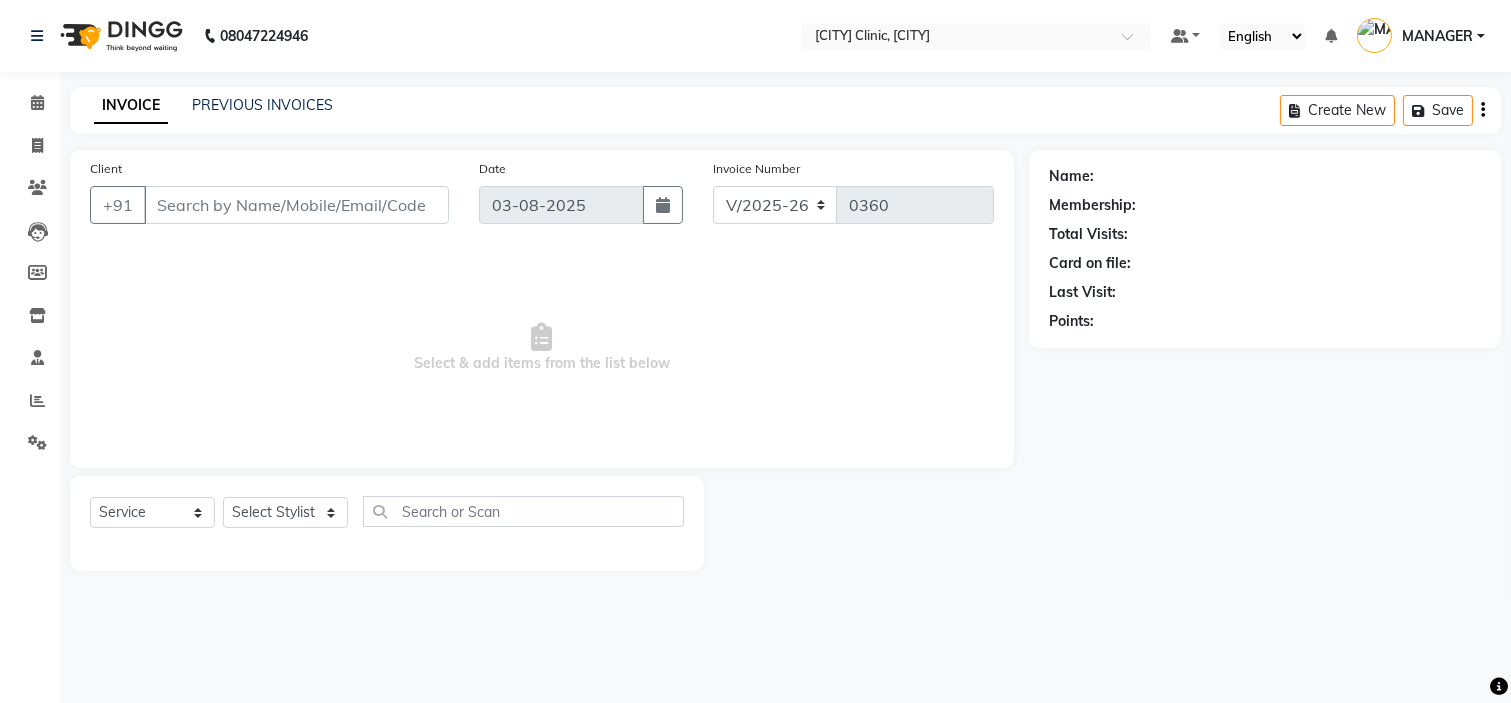 click on "[PHONE] Select Location × [CITY] Clinic, [CITY] Default Panel My Panel English ENGLISH Español العربية मराठी हिंदी ગુજરાતી தமிழ் 中文 Notifications nothing to show MANAGER Manage Profile Change Password Sign out  Version:3.15.11  ☀ [CITY] CLINIC, [CITY]  Calendar  Invoice  Clients  Leads   Members  Inventory  Staff  Reports  Settings Completed InProgress Upcoming Dropped Tentative Check-In Confirm Bookings Segments Page Builder INVOICE PREVIOUS INVOICES Create New   Save  Client +91 Date 03-08-2025 Invoice Number V/2025 V/2025-26 0360  Select & add items from the list below  Select  Service  Product  Membership  Package Voucher Prepaid Gift Card  Select Stylist [NAME] [NAME] [NAME] [NAME] MANAGER [NAME] [NAME] [NAME] [NAME] Name: Membership: Total Visits: Card on file: Last Visit:  Points:" at bounding box center (755, 351) 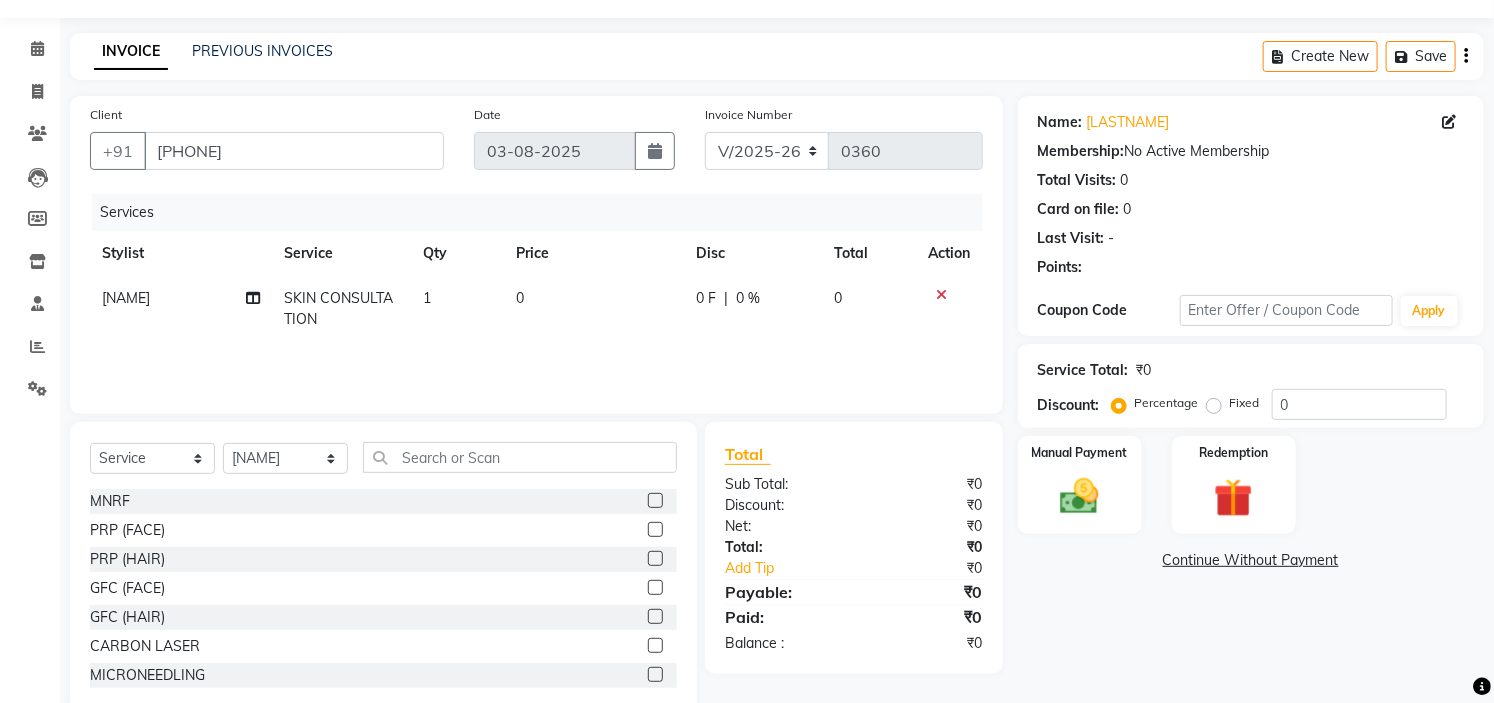 scroll, scrollTop: 97, scrollLeft: 0, axis: vertical 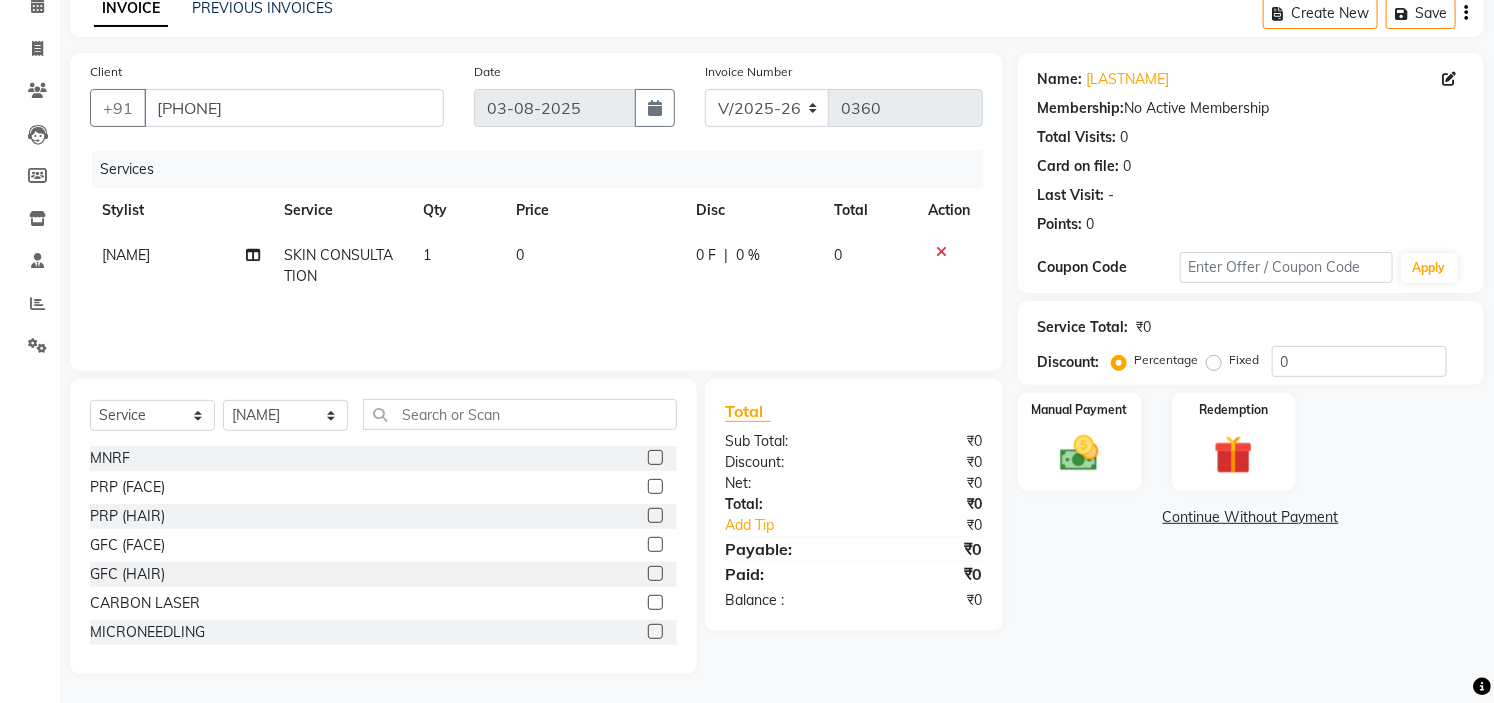 click on "Continue Without Payment" 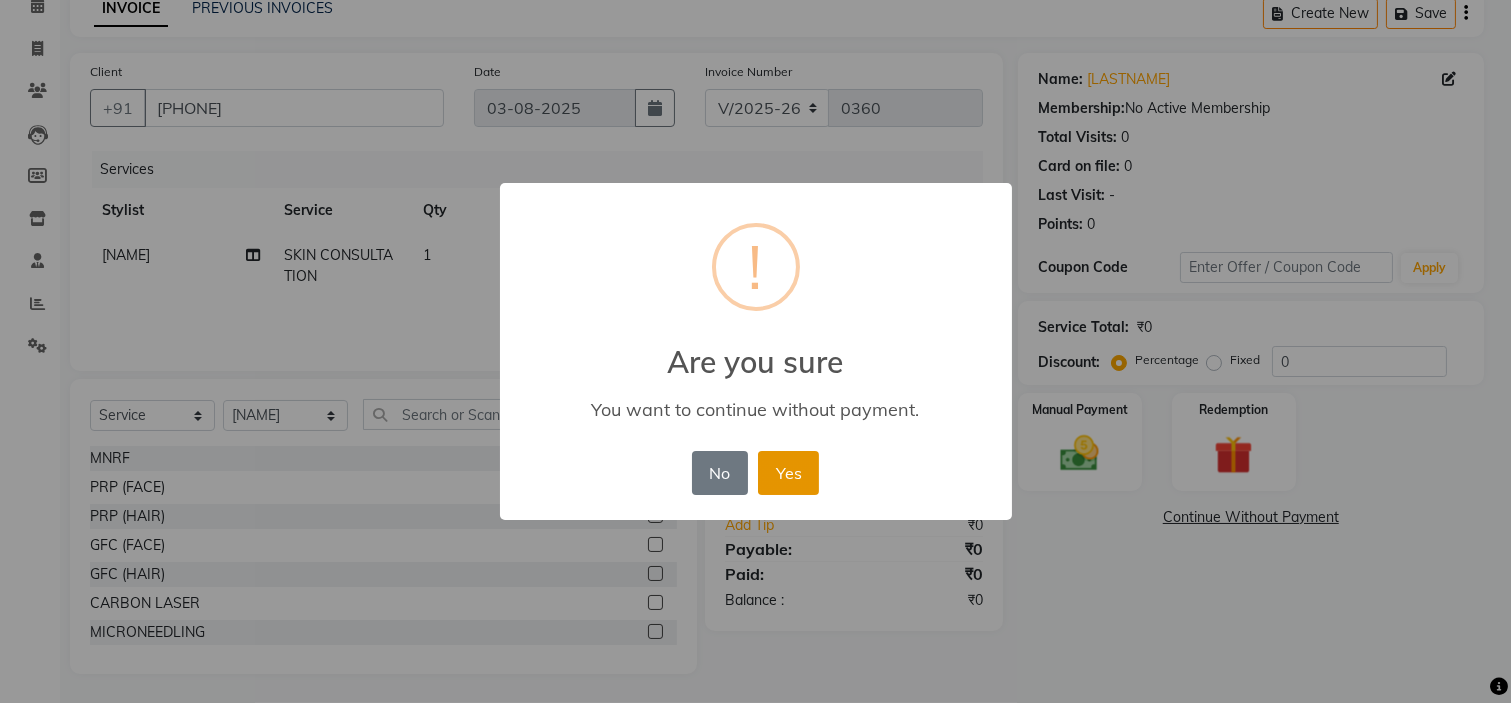 click on "Yes" at bounding box center [788, 473] 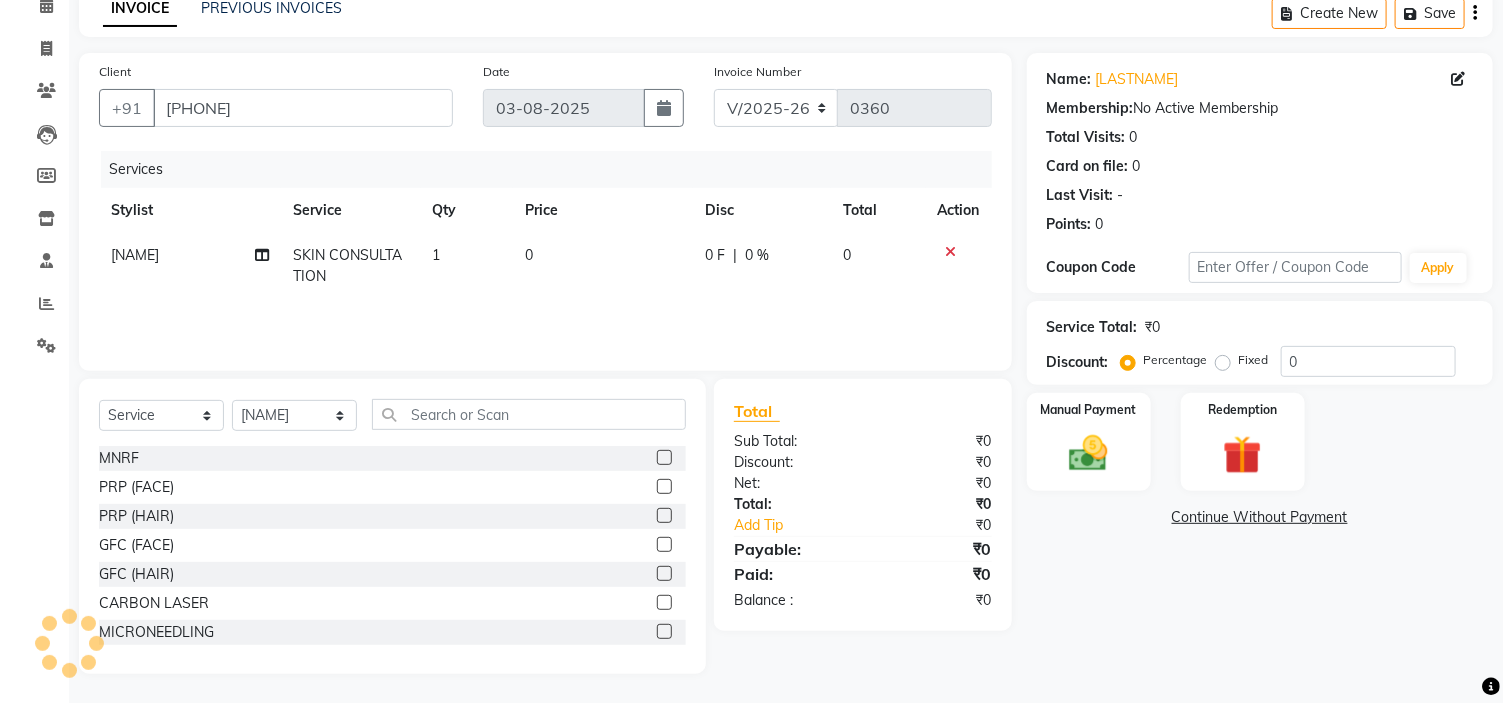 scroll, scrollTop: 0, scrollLeft: 0, axis: both 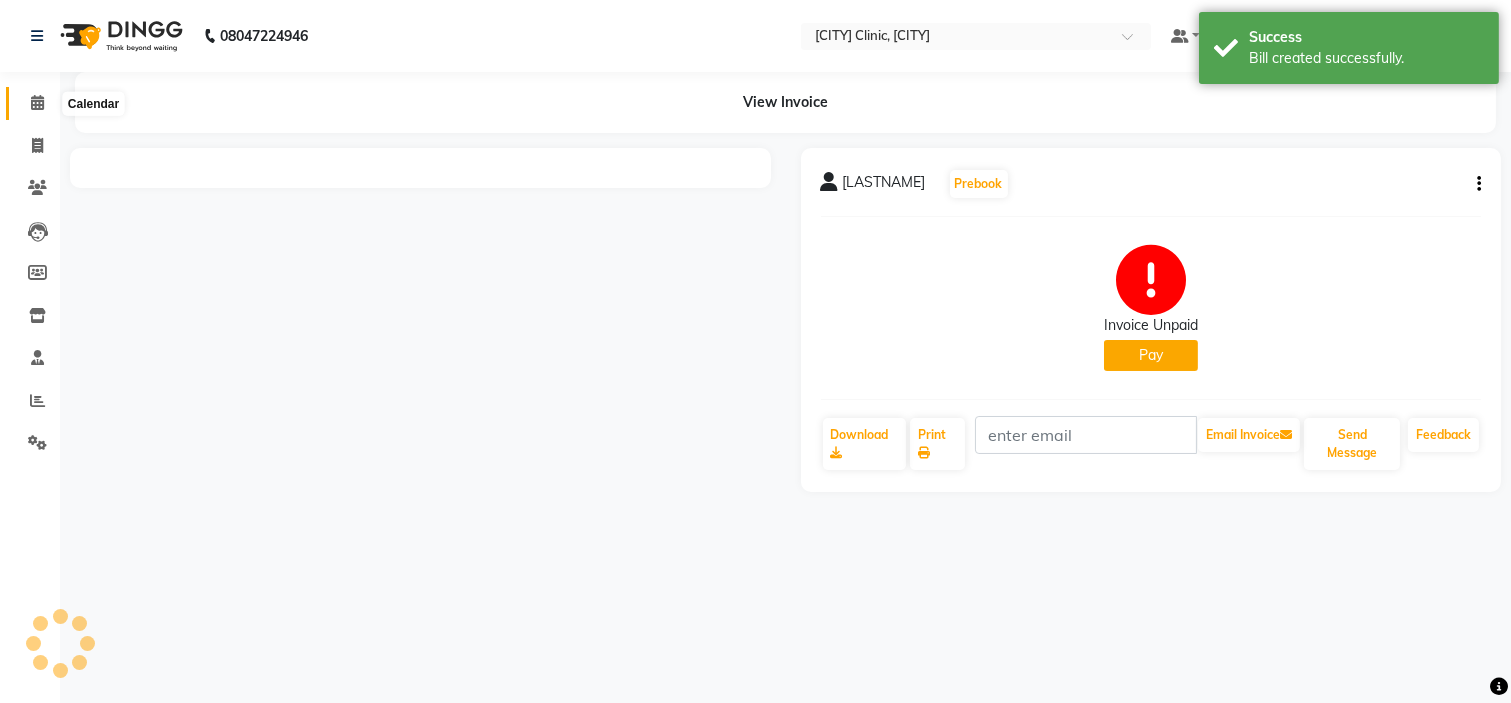 click 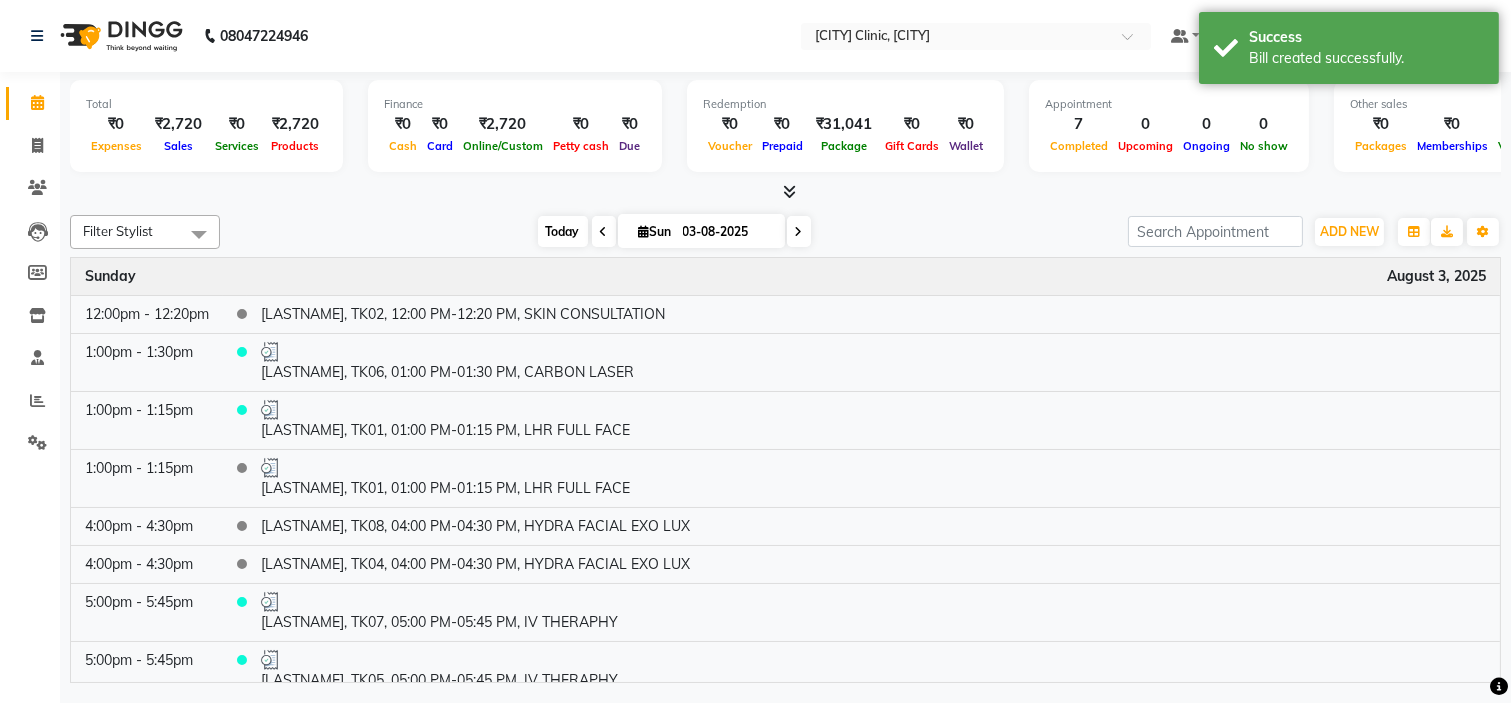 click on "Today" at bounding box center (563, 231) 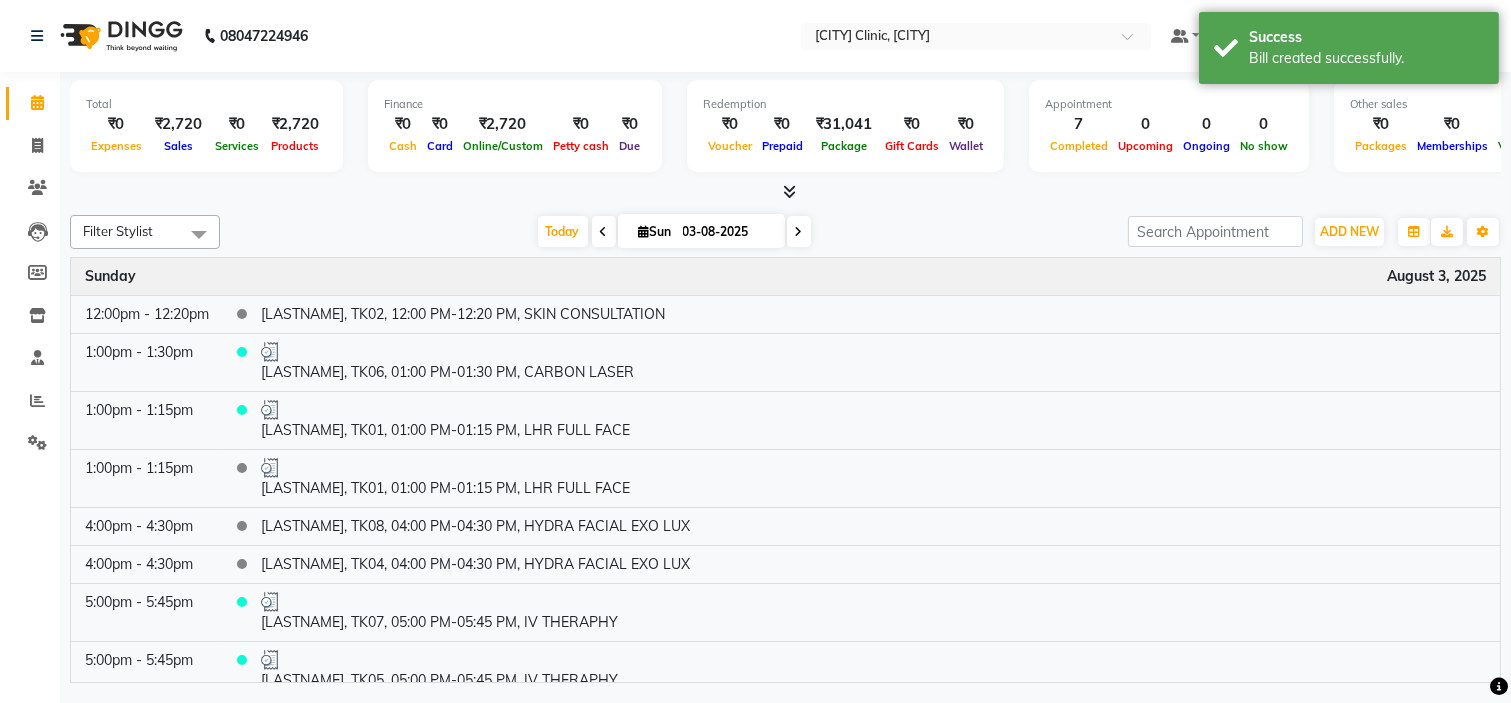 click on "Today  Sun 03-08-2025" at bounding box center [674, 232] 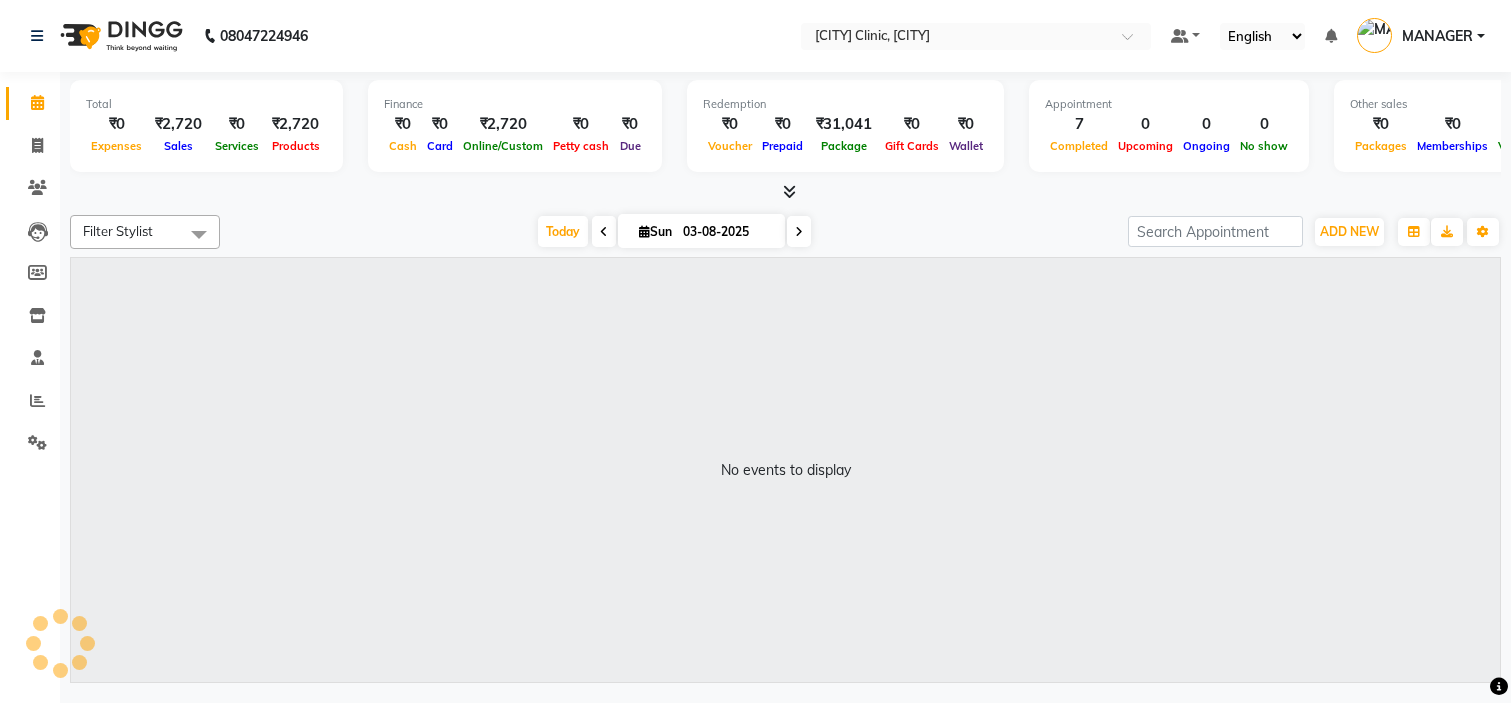 scroll, scrollTop: 0, scrollLeft: 0, axis: both 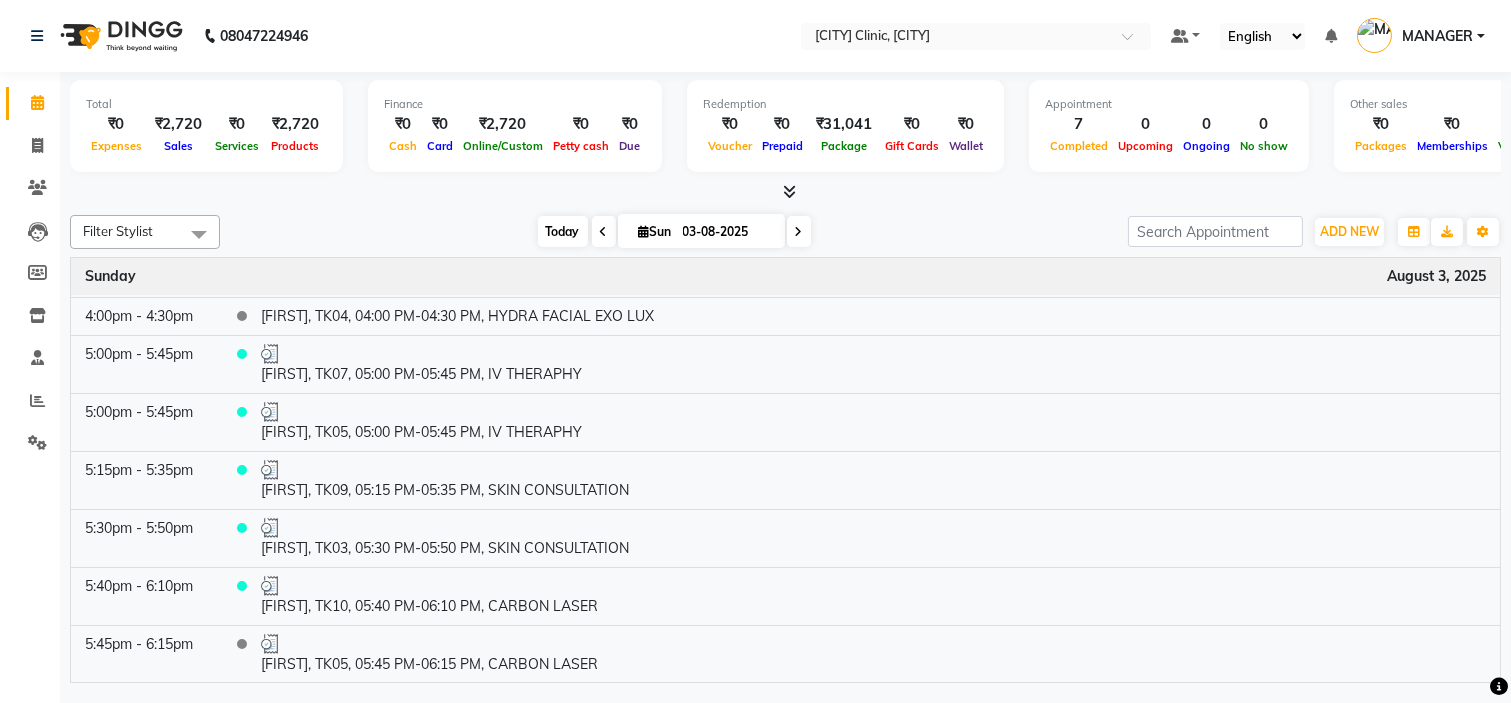 click on "Today" at bounding box center [563, 231] 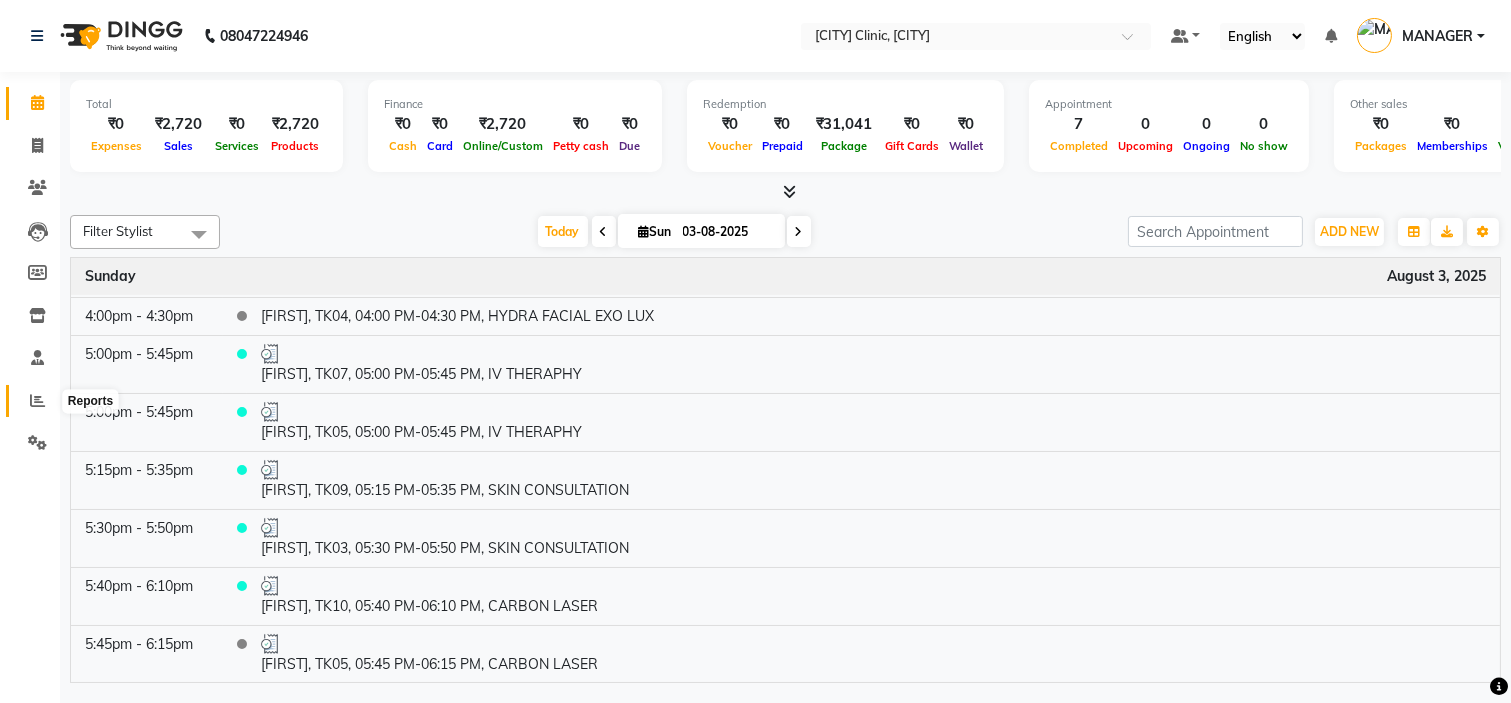 click 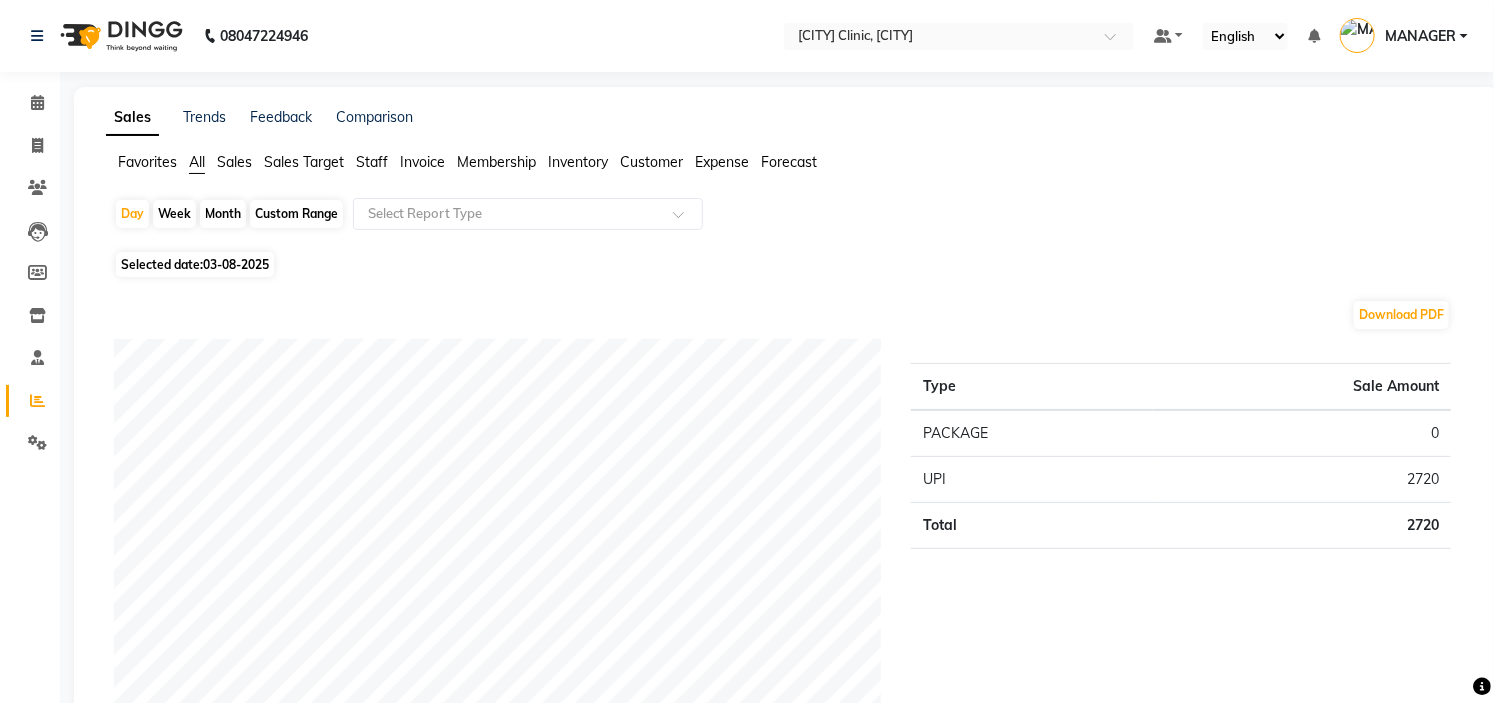 click on "Staff" 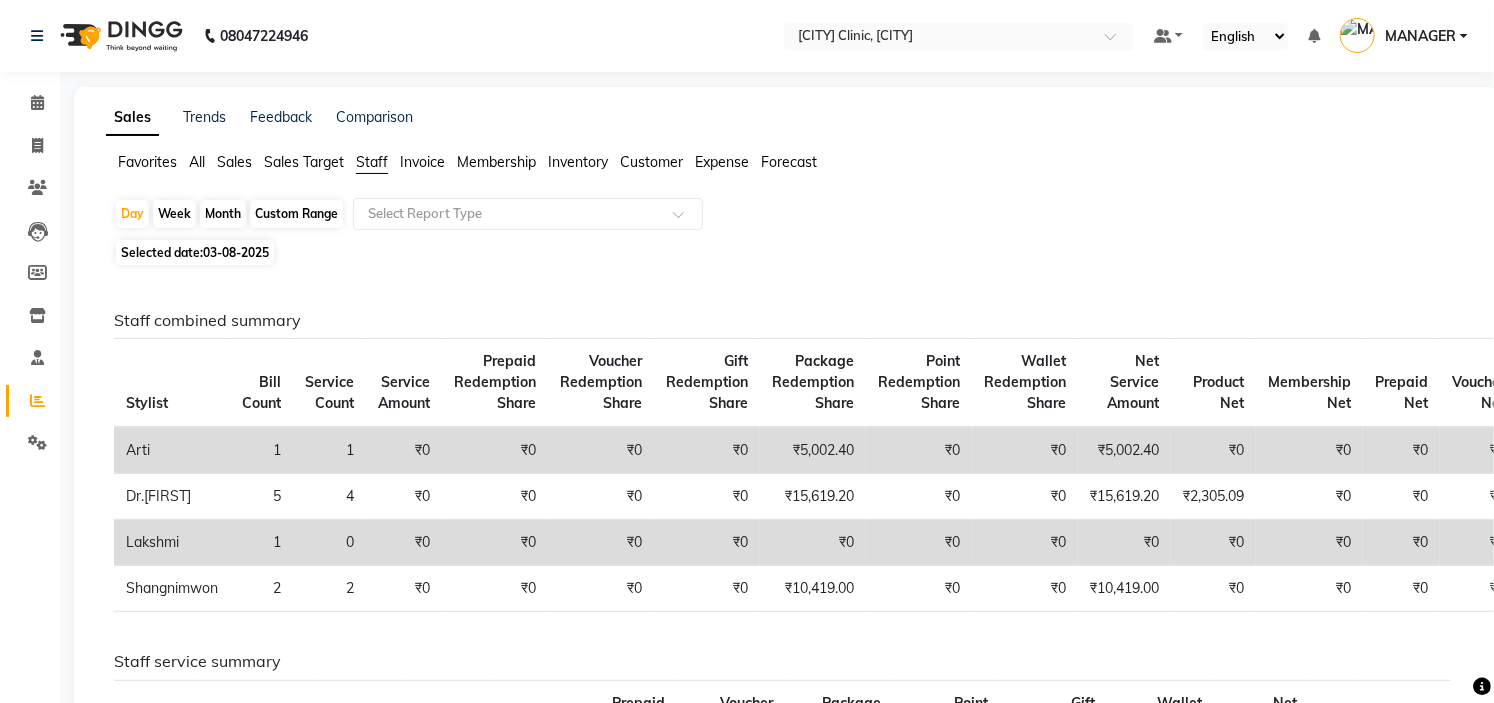 click on "₹5,002.40" 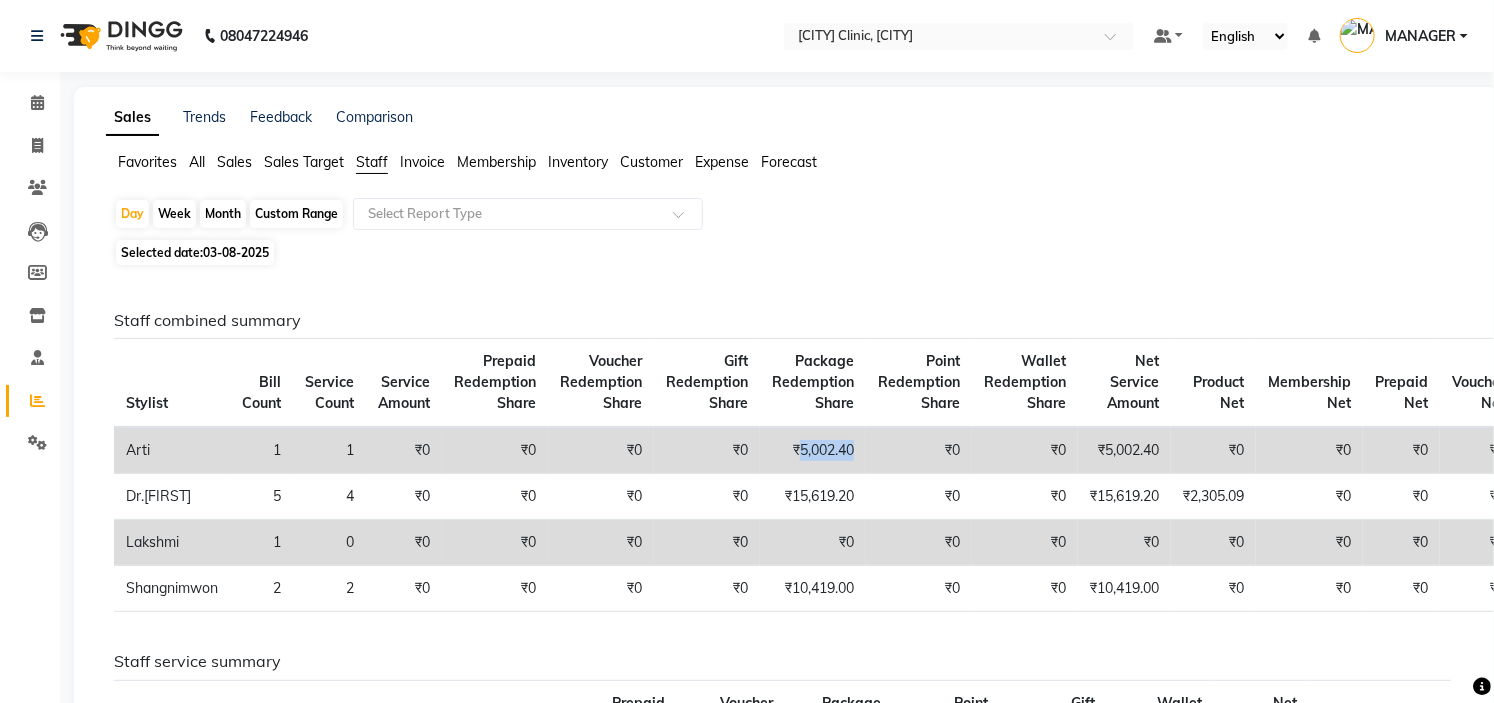 click on "₹5,002.40" 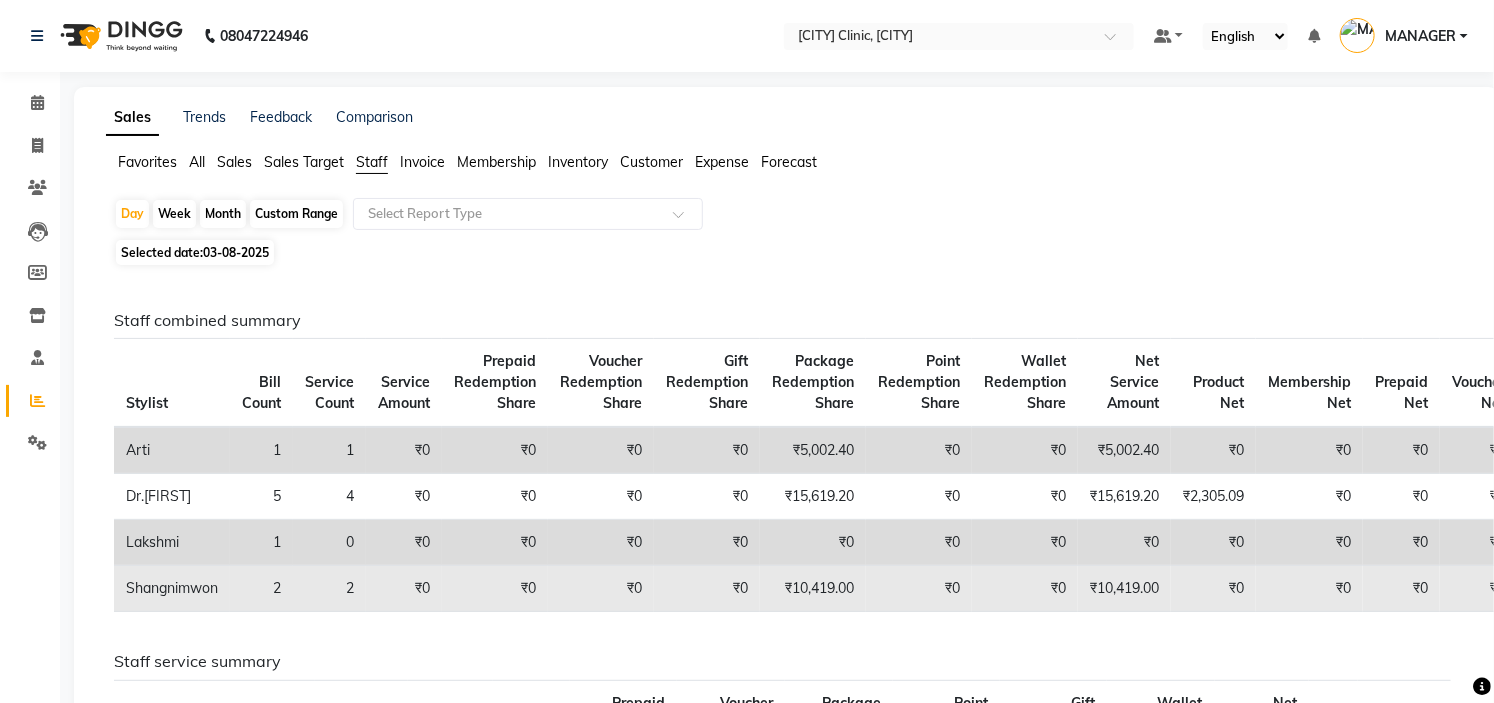 click on "₹10,419.00" 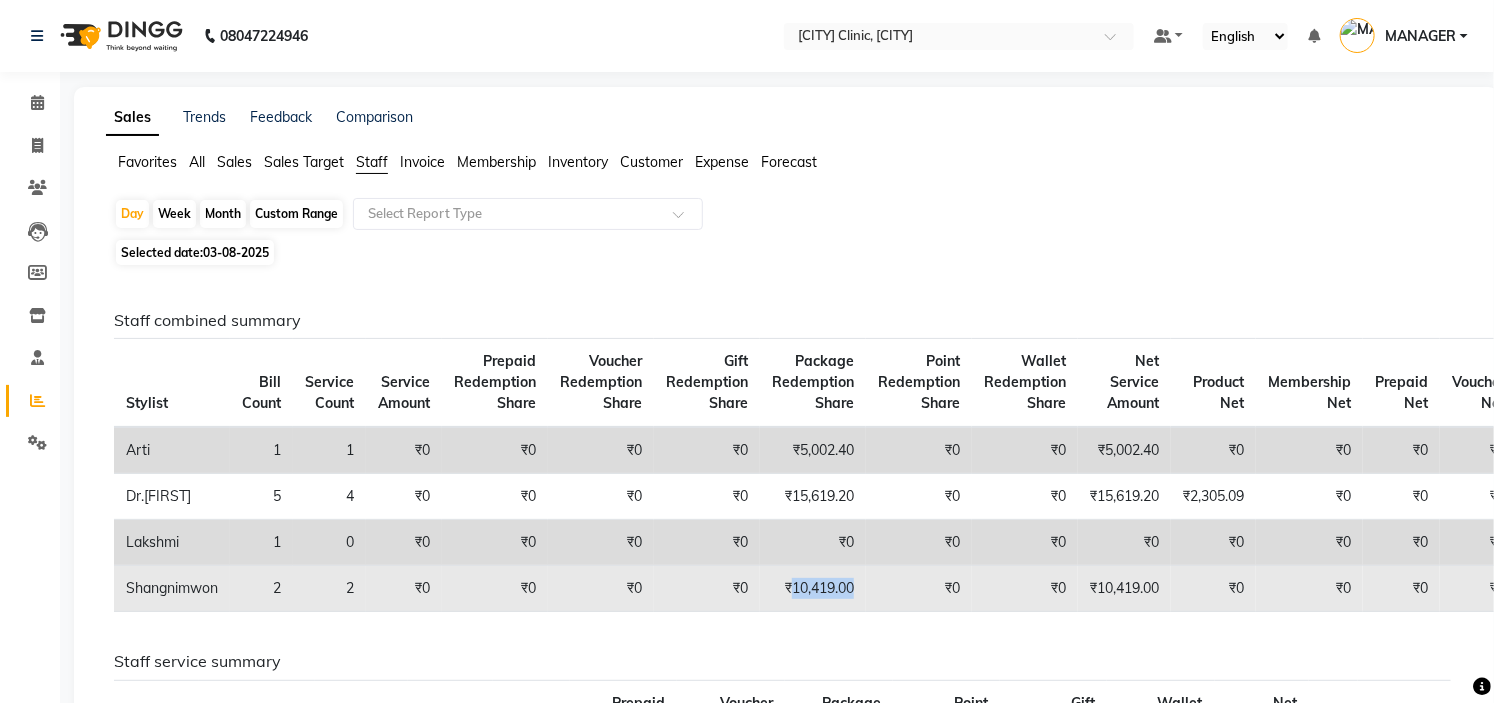 click on "₹10,419.00" 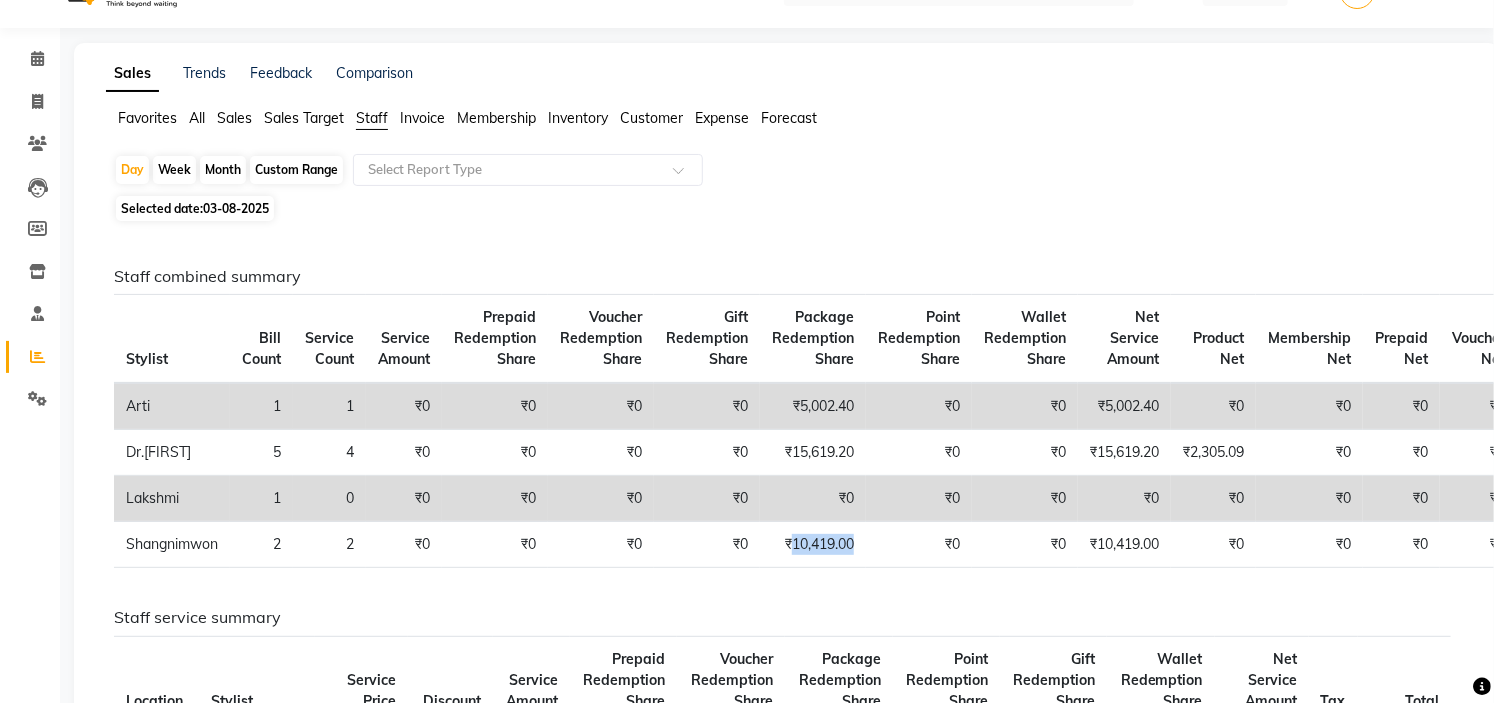 scroll, scrollTop: 88, scrollLeft: 0, axis: vertical 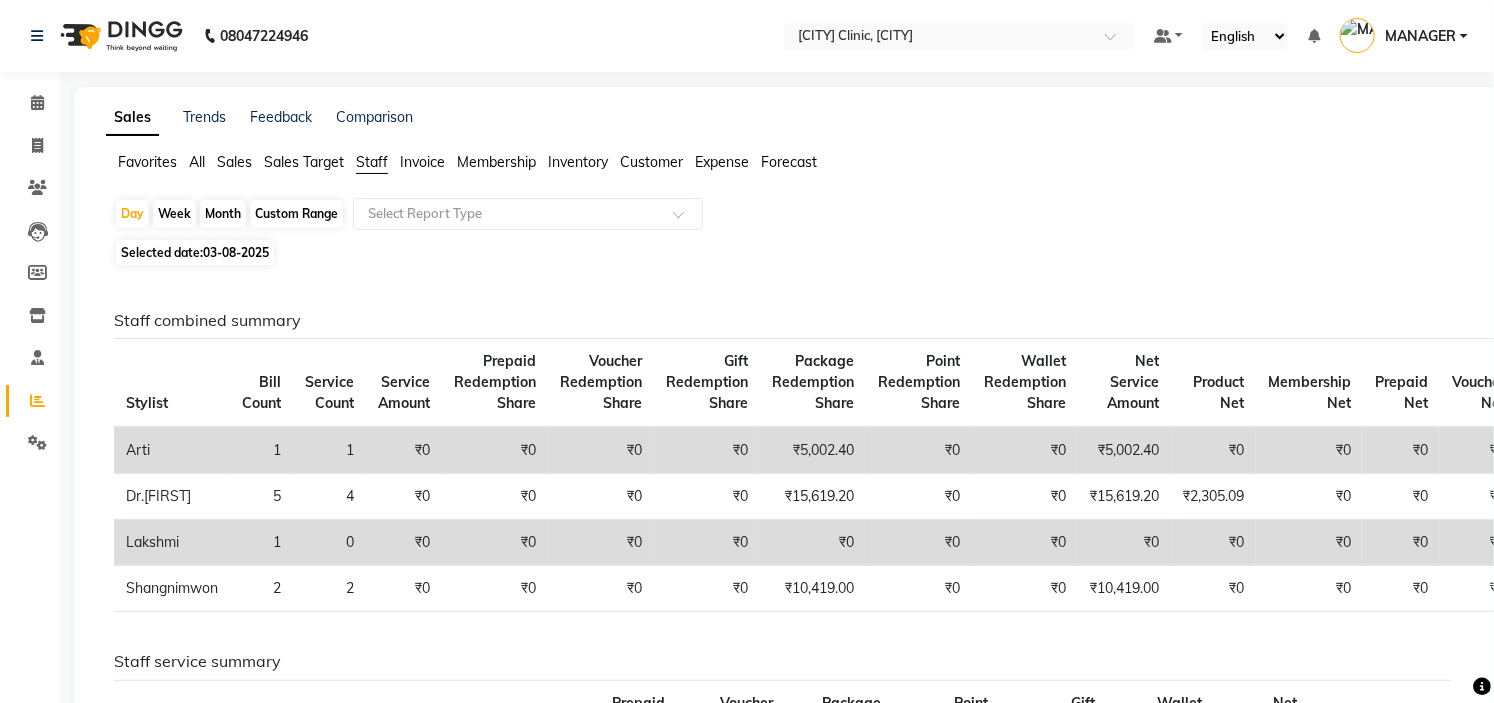 click on "All" 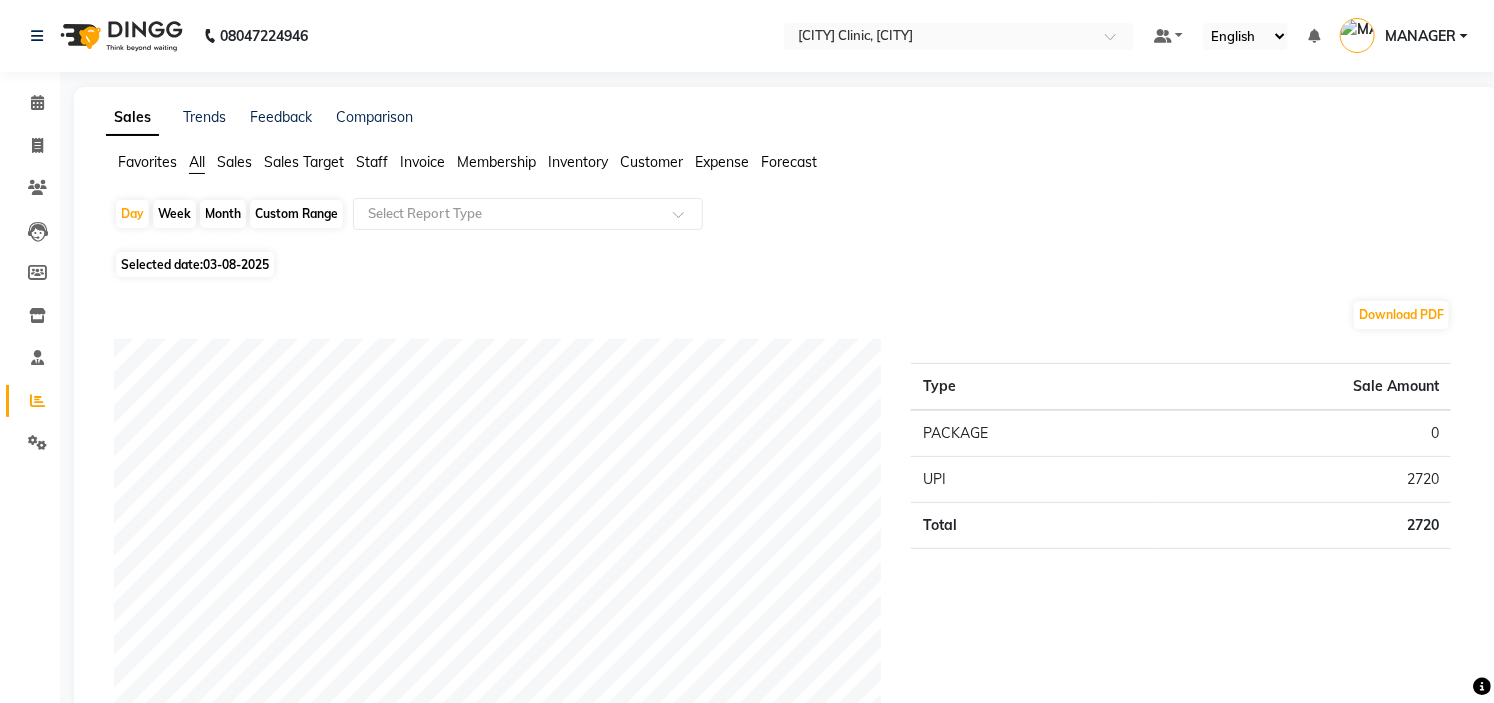 click on "Staff" 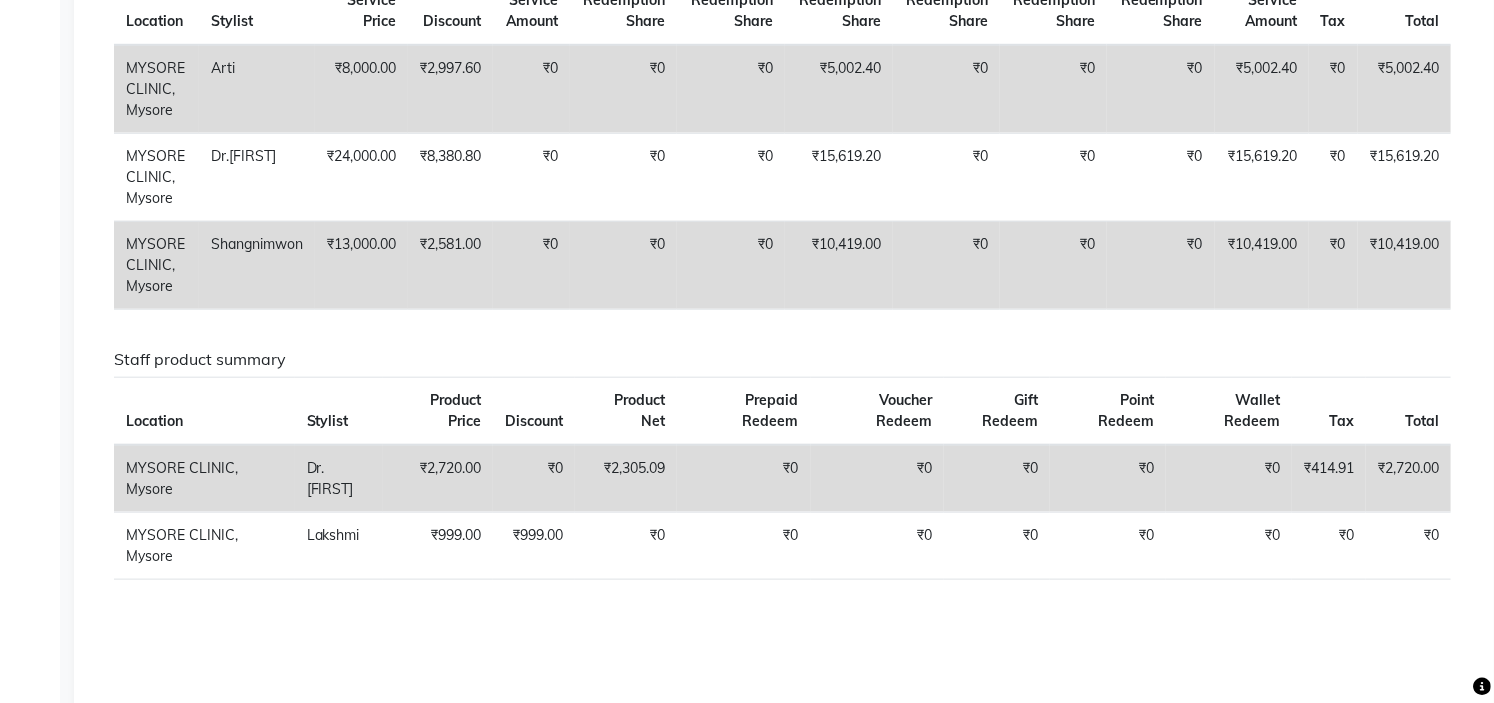 scroll, scrollTop: 801, scrollLeft: 0, axis: vertical 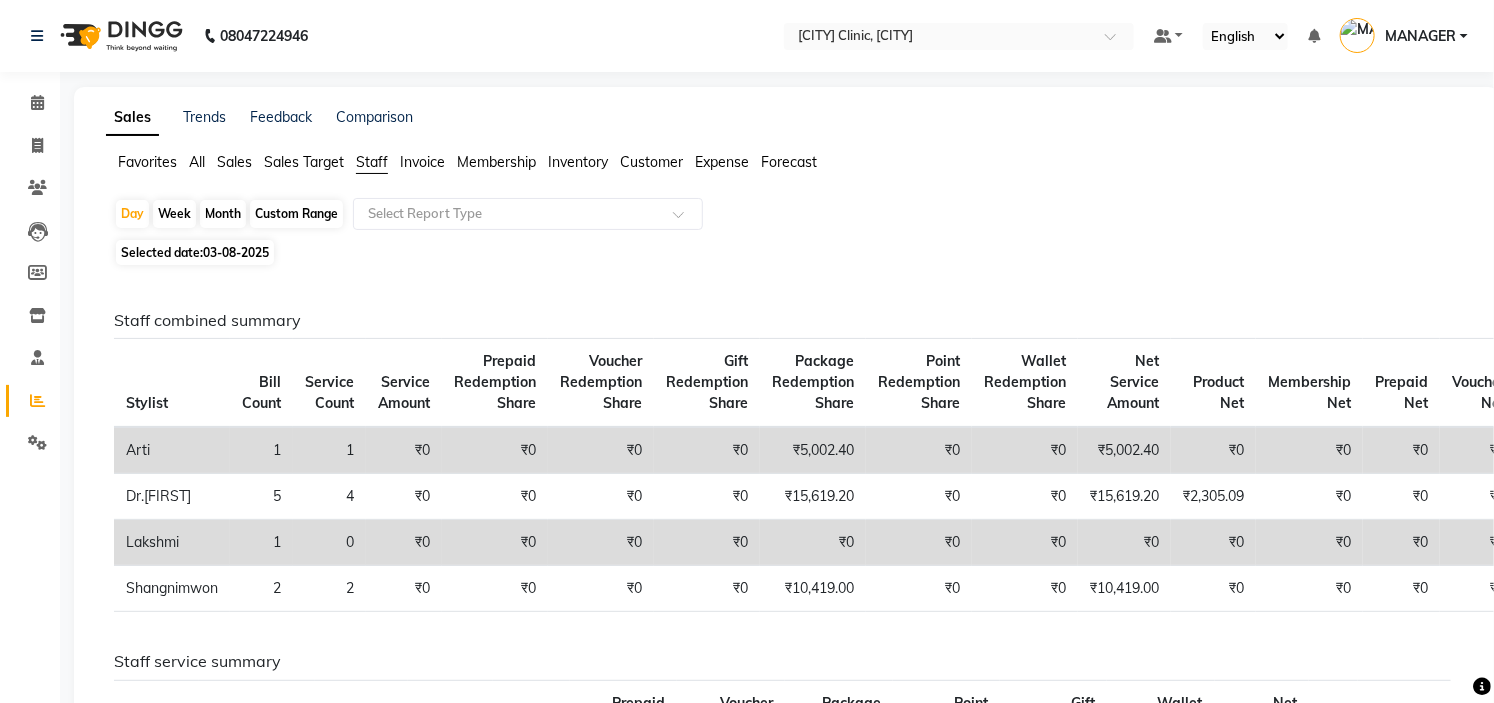 click on "All" 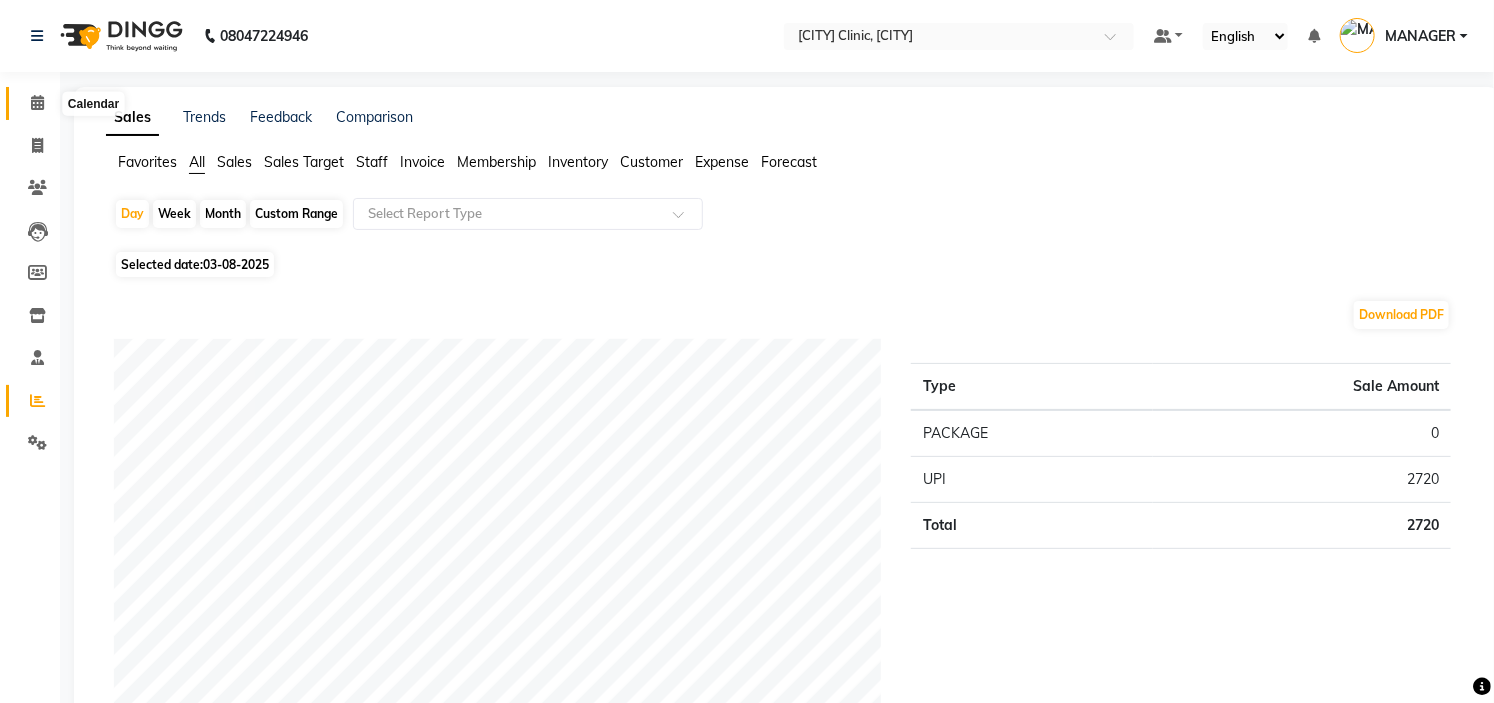 click 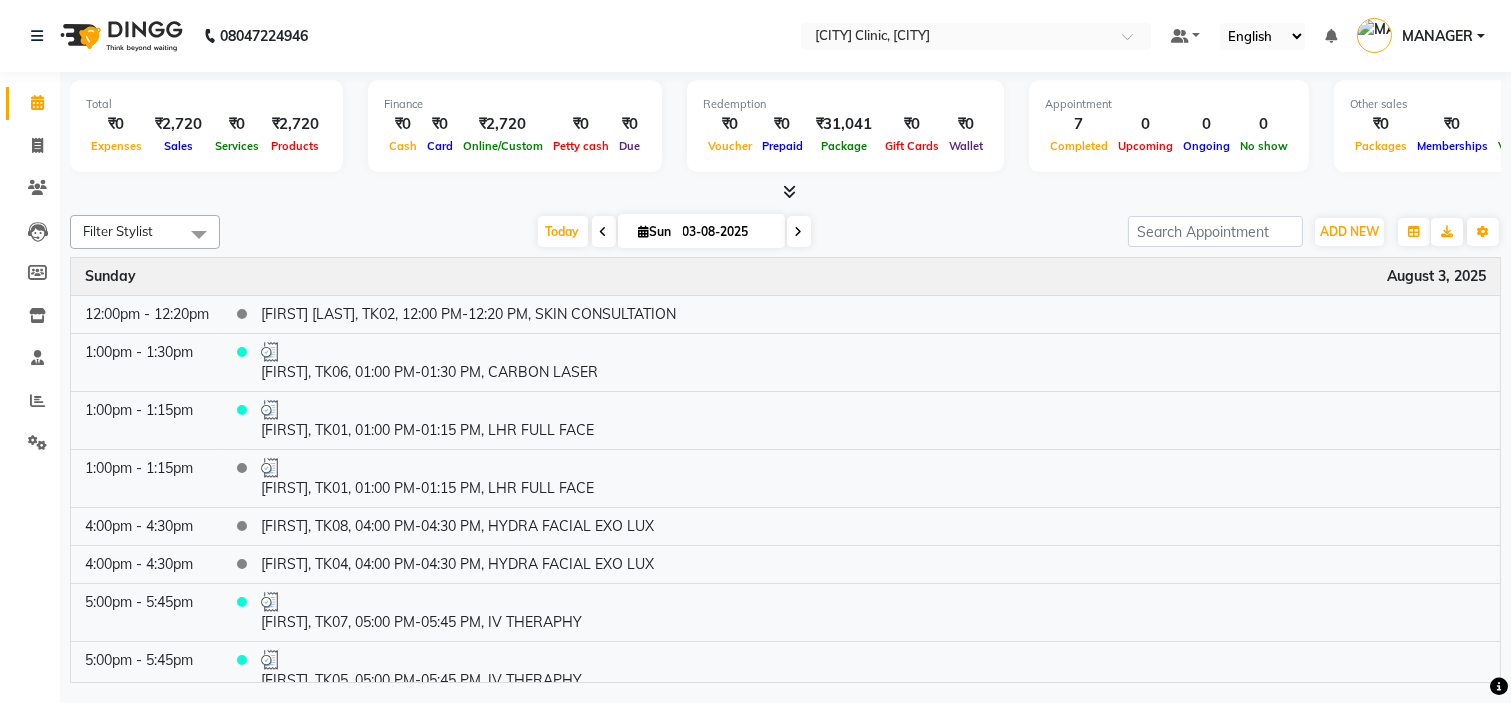 scroll, scrollTop: 248, scrollLeft: 0, axis: vertical 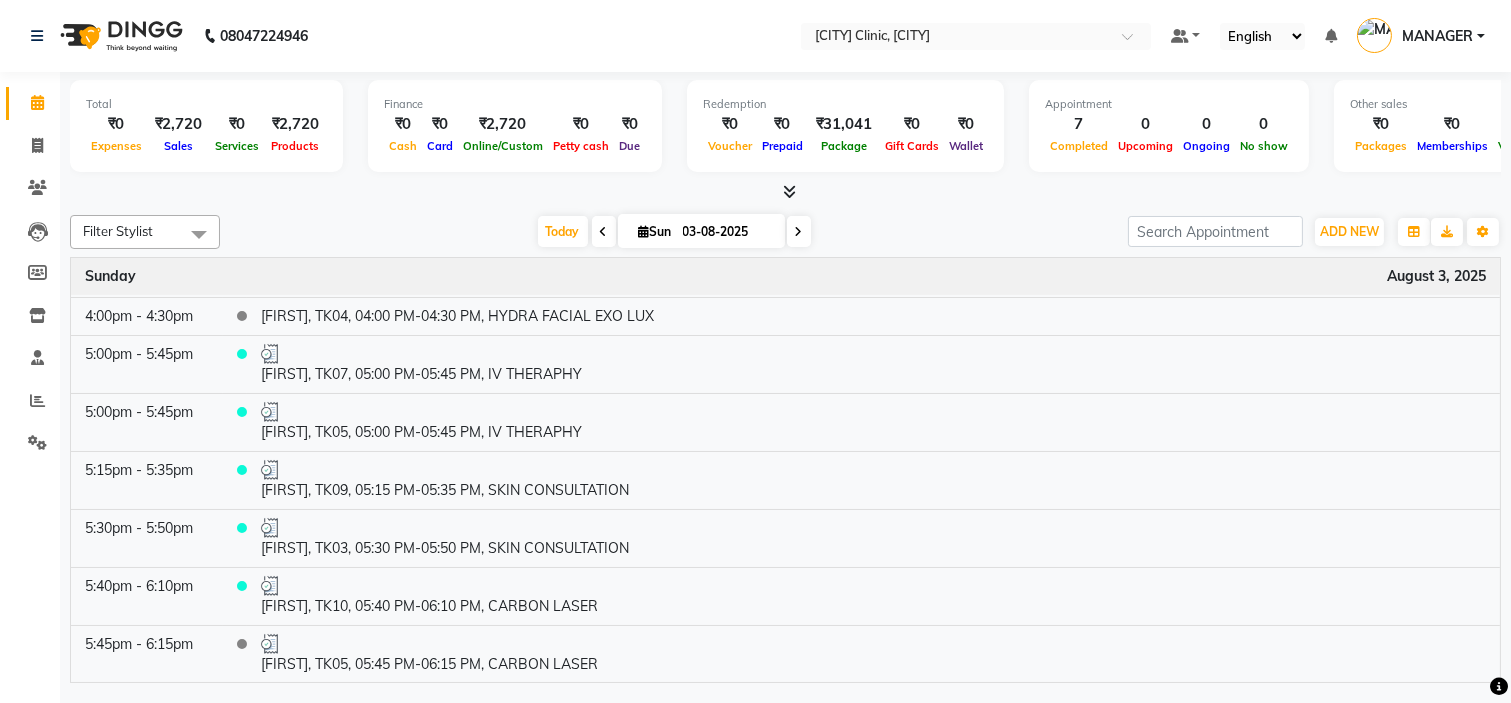 click on "MANAGER" at bounding box center (1437, 36) 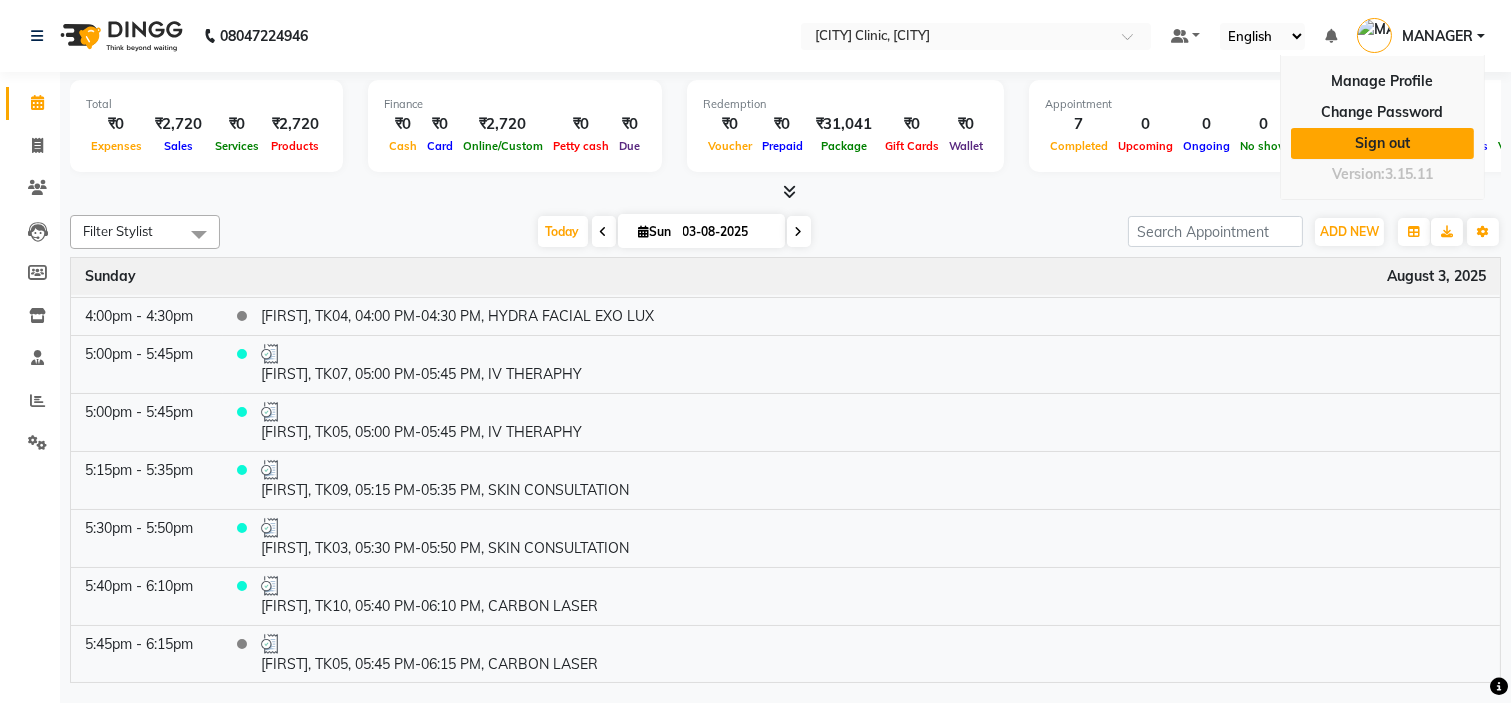 click on "Sign out" at bounding box center [1382, 143] 